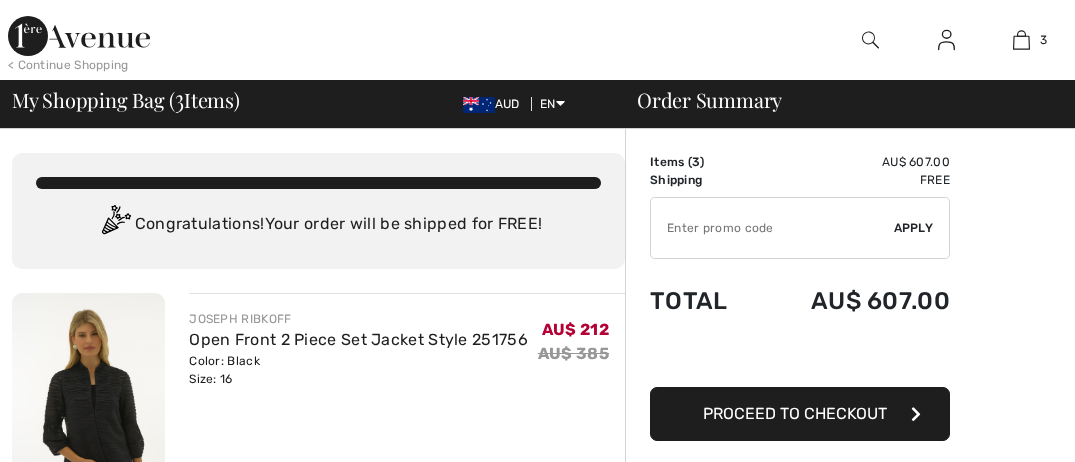 scroll, scrollTop: 100, scrollLeft: 0, axis: vertical 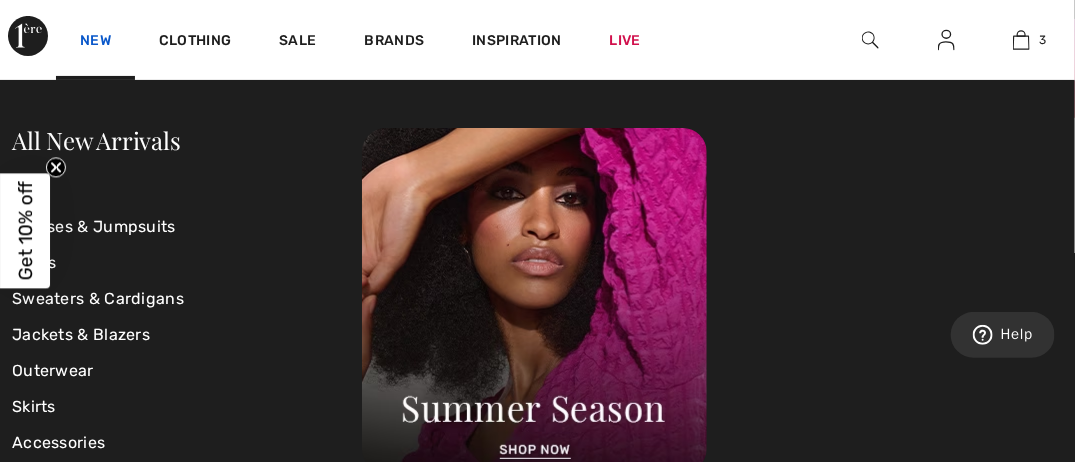click on "New" at bounding box center [95, 42] 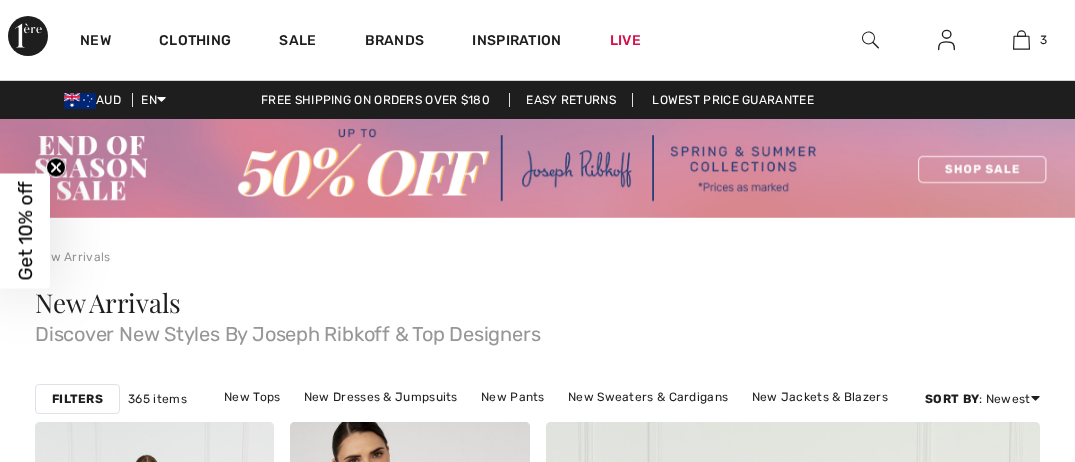 scroll, scrollTop: 0, scrollLeft: 0, axis: both 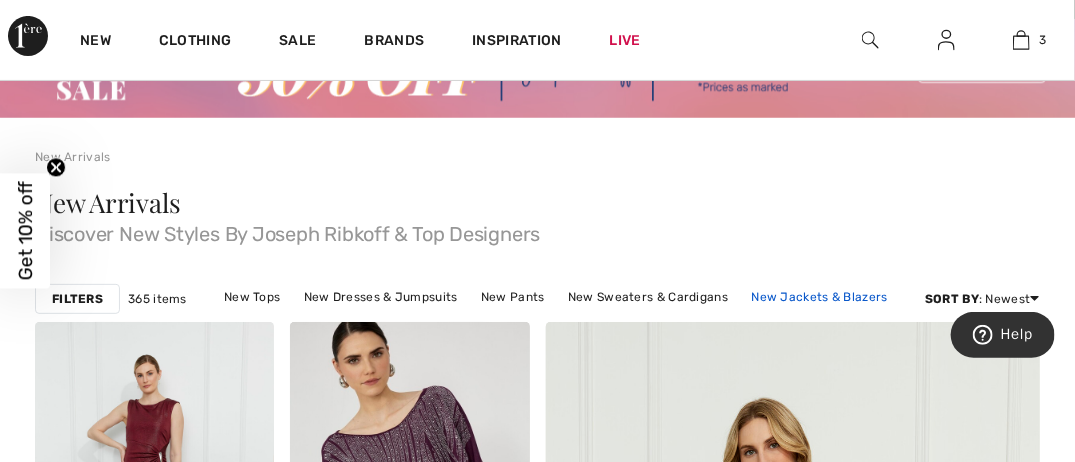 click on "New Jackets & Blazers" at bounding box center [820, 297] 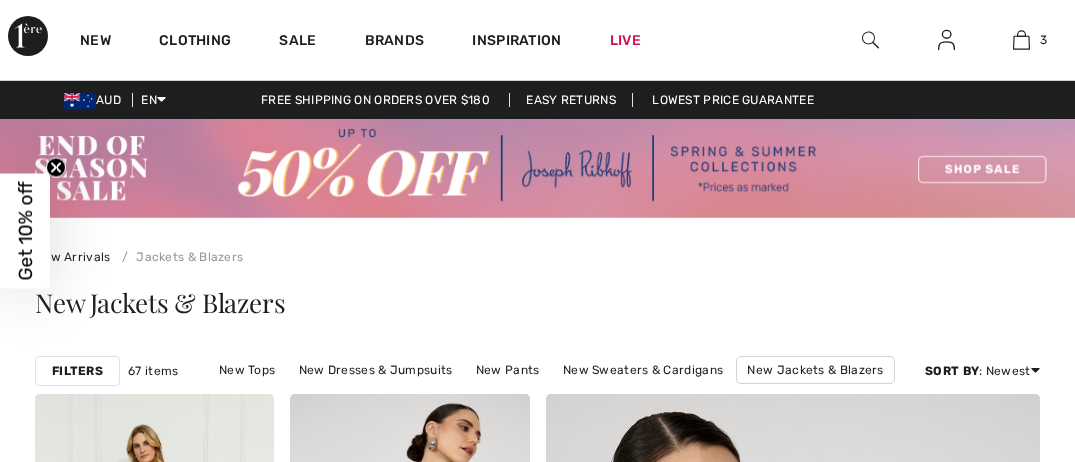 scroll, scrollTop: 0, scrollLeft: 0, axis: both 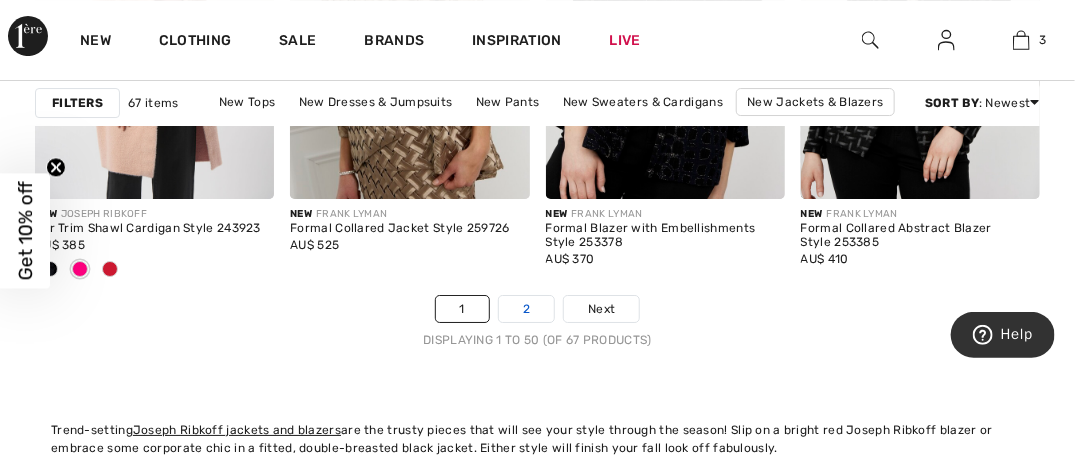 click on "2" at bounding box center [526, 309] 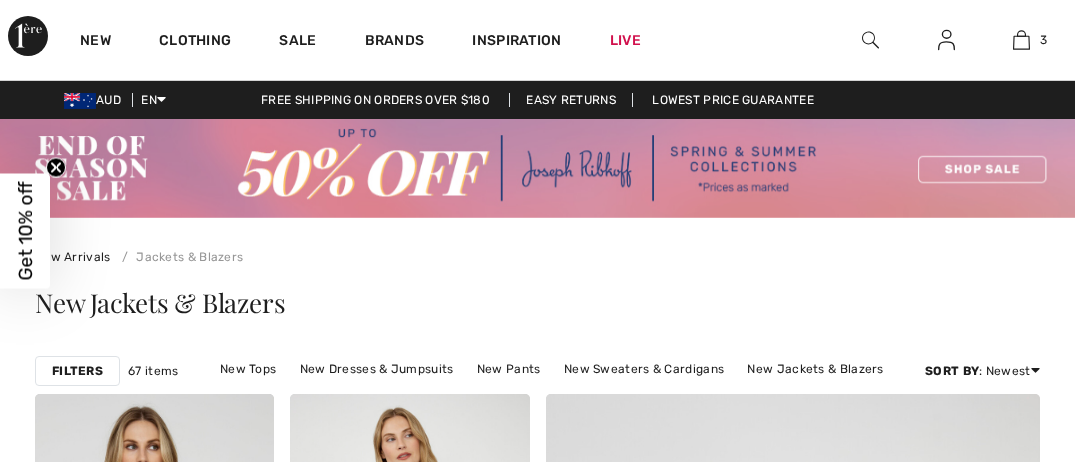 scroll, scrollTop: 0, scrollLeft: 0, axis: both 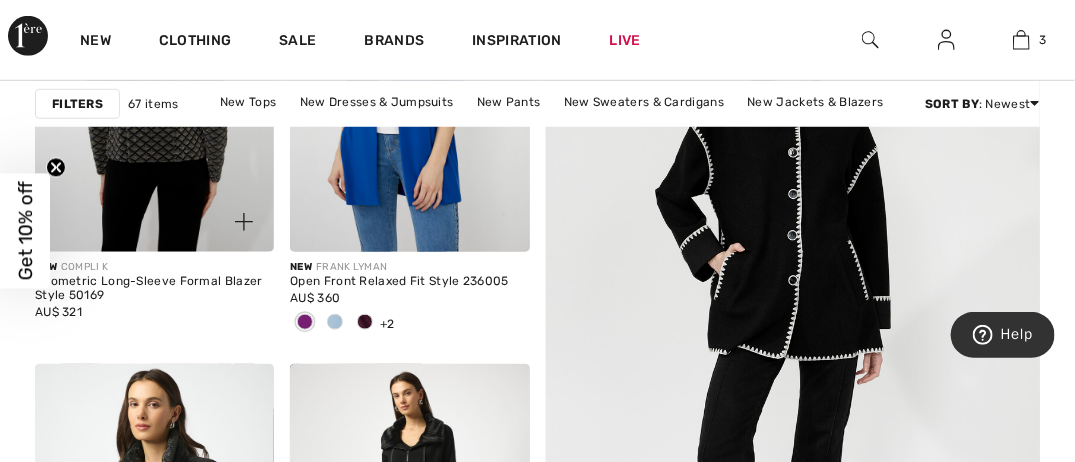 click at bounding box center [154, 73] 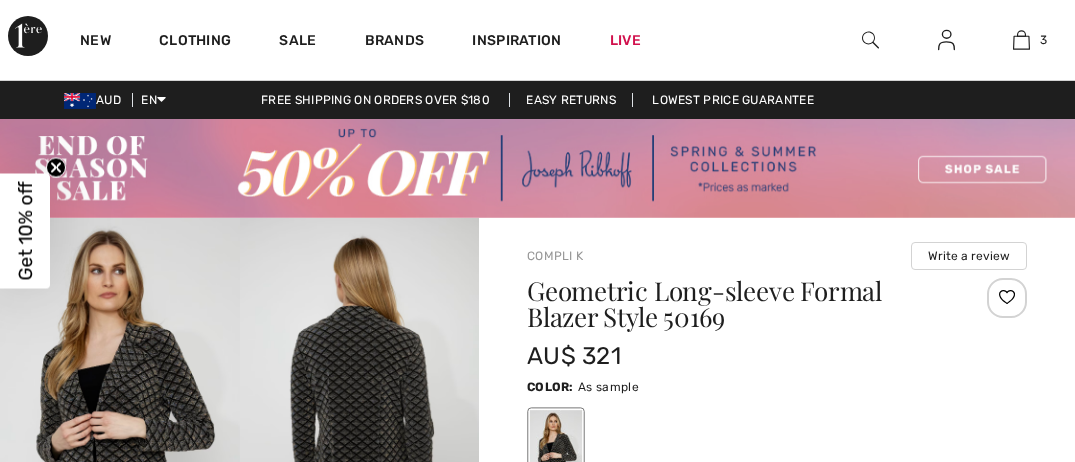 scroll, scrollTop: 200, scrollLeft: 0, axis: vertical 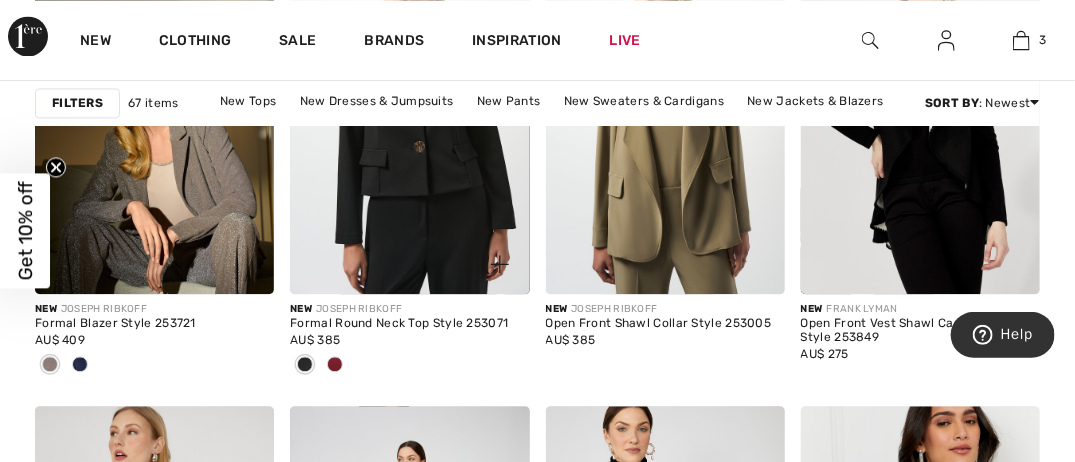 click at bounding box center (335, 364) 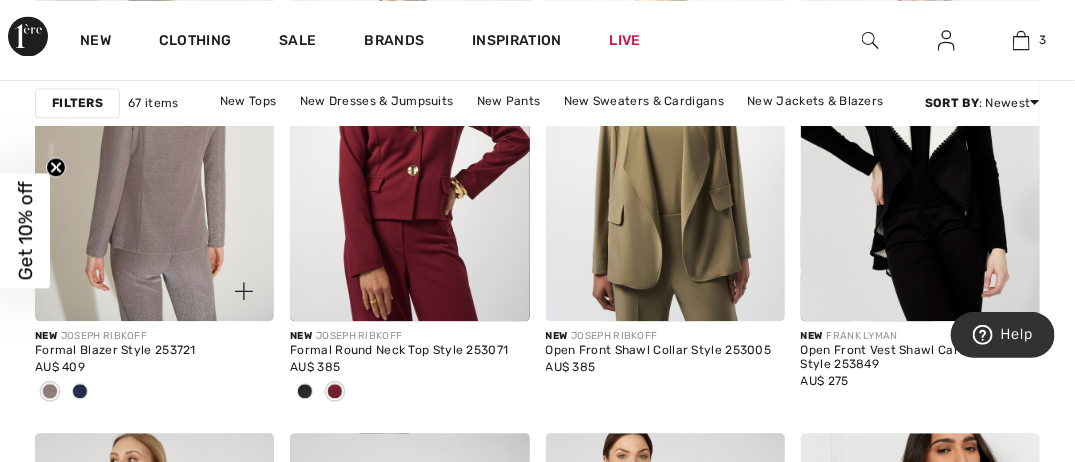scroll, scrollTop: 1400, scrollLeft: 0, axis: vertical 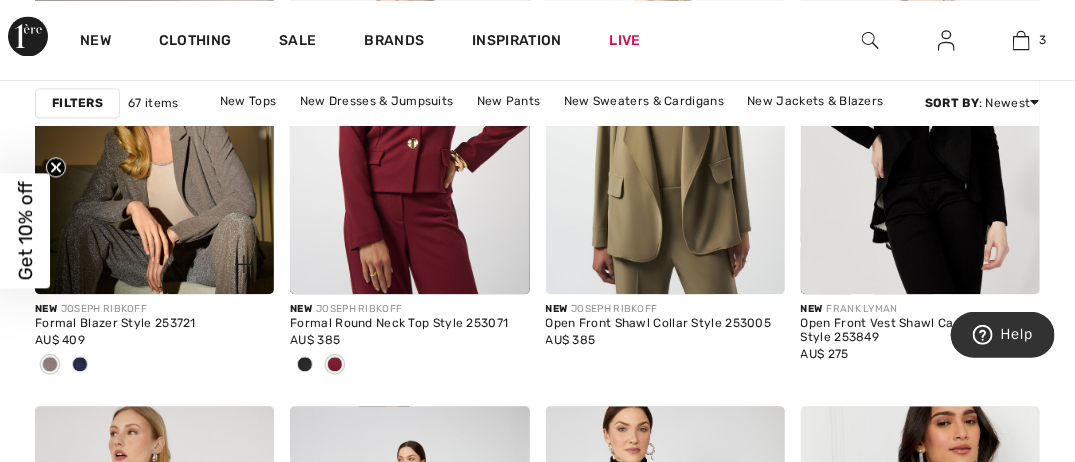 click at bounding box center [80, 364] 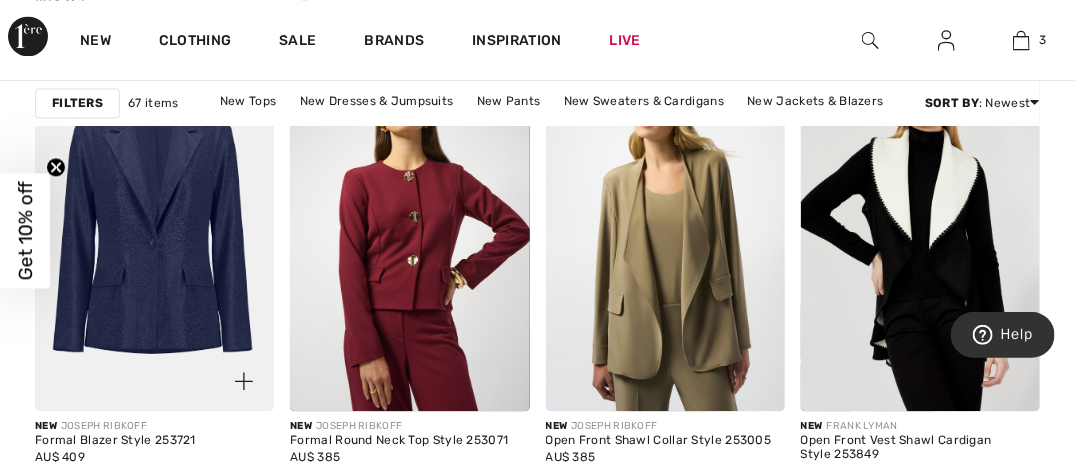 scroll, scrollTop: 1200, scrollLeft: 0, axis: vertical 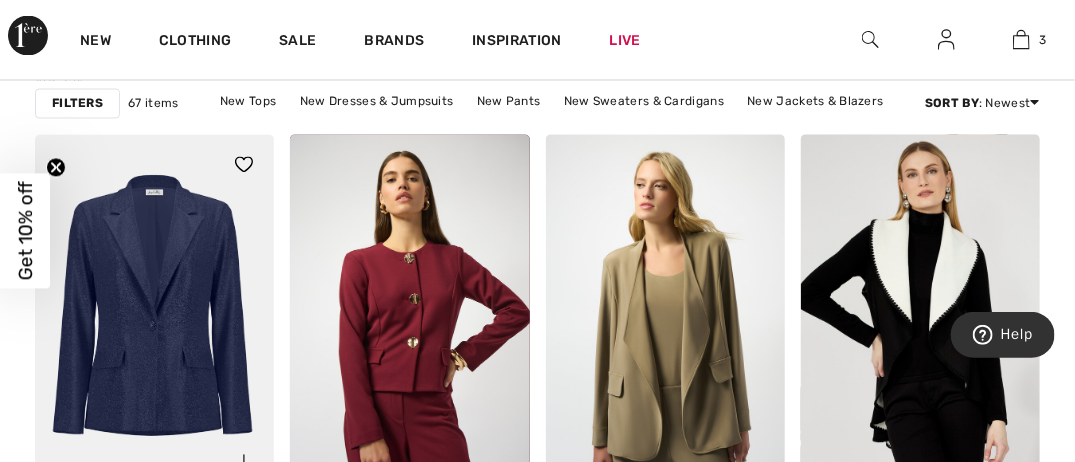 click at bounding box center (154, 314) 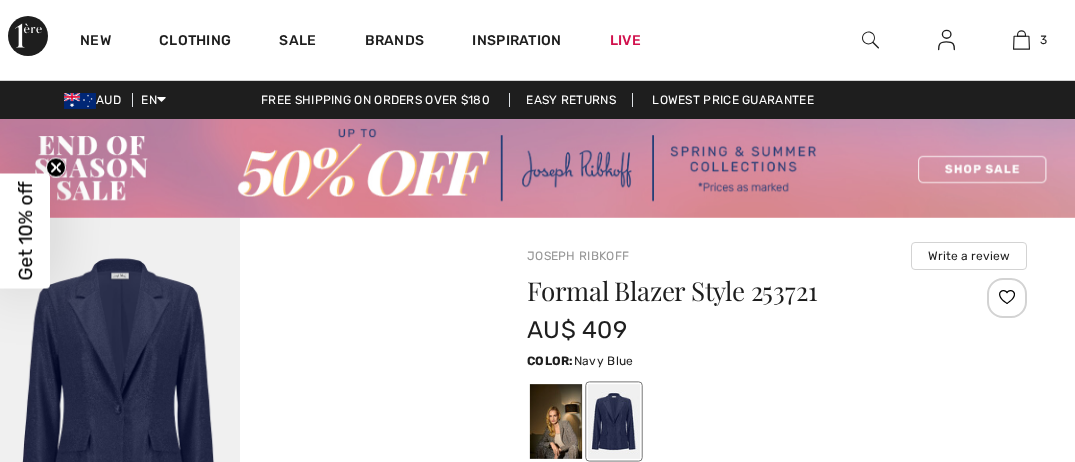 scroll, scrollTop: 200, scrollLeft: 0, axis: vertical 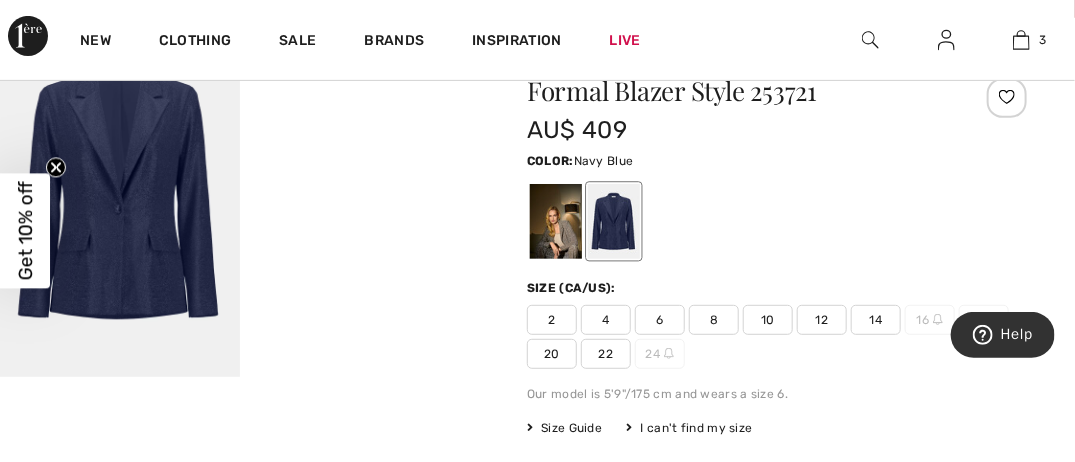 click at bounding box center [120, 198] 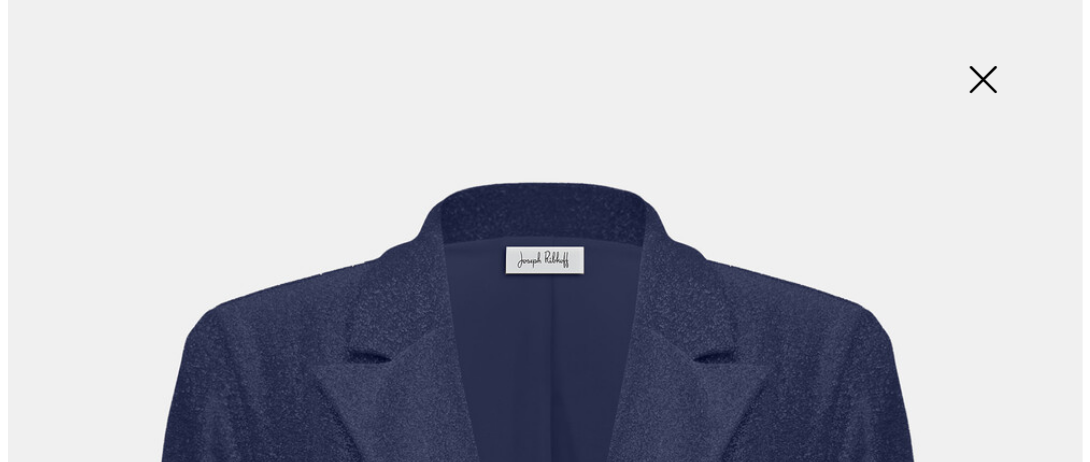 scroll, scrollTop: 201, scrollLeft: 0, axis: vertical 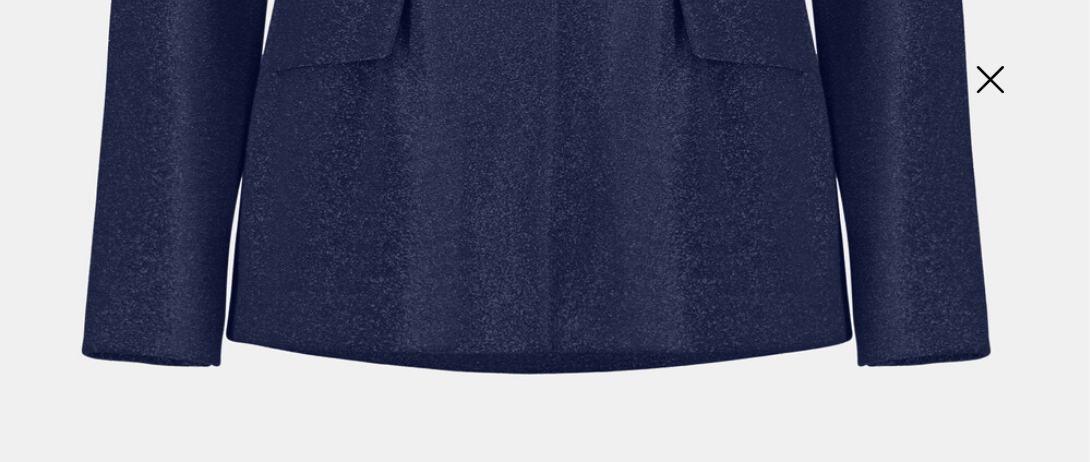 click at bounding box center (990, 81) 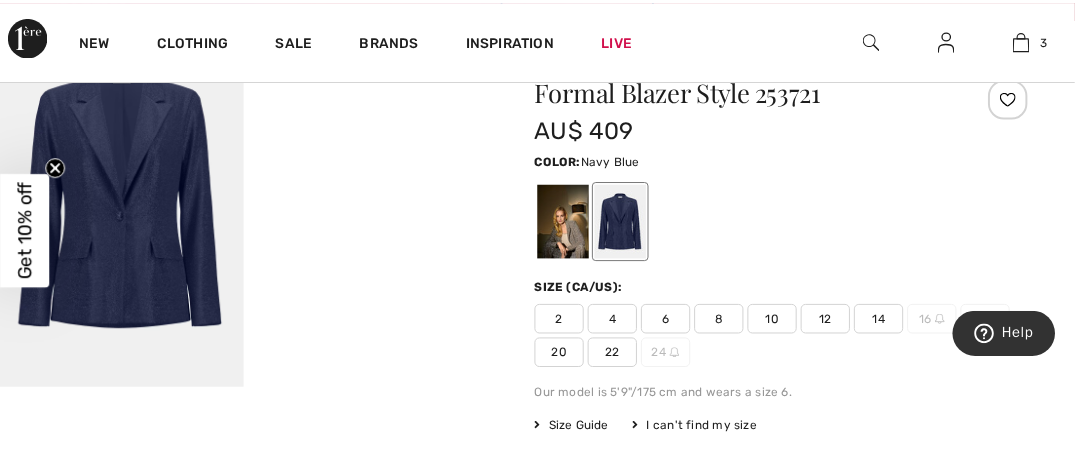 scroll, scrollTop: 200, scrollLeft: 0, axis: vertical 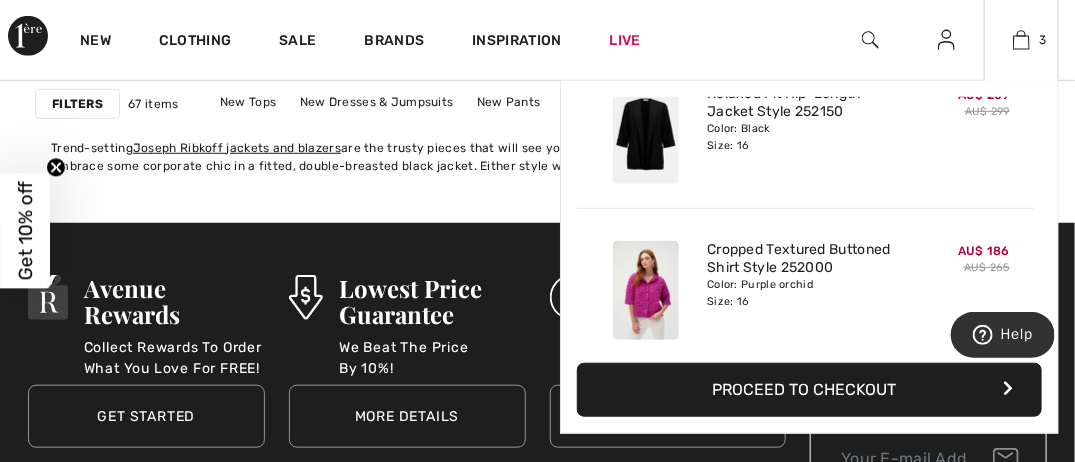 click at bounding box center [646, 134] 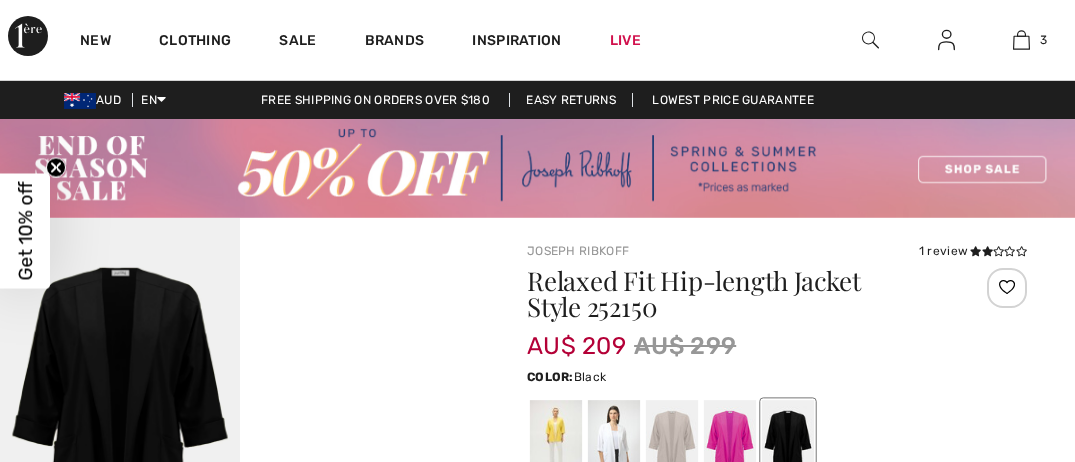 scroll, scrollTop: 0, scrollLeft: 0, axis: both 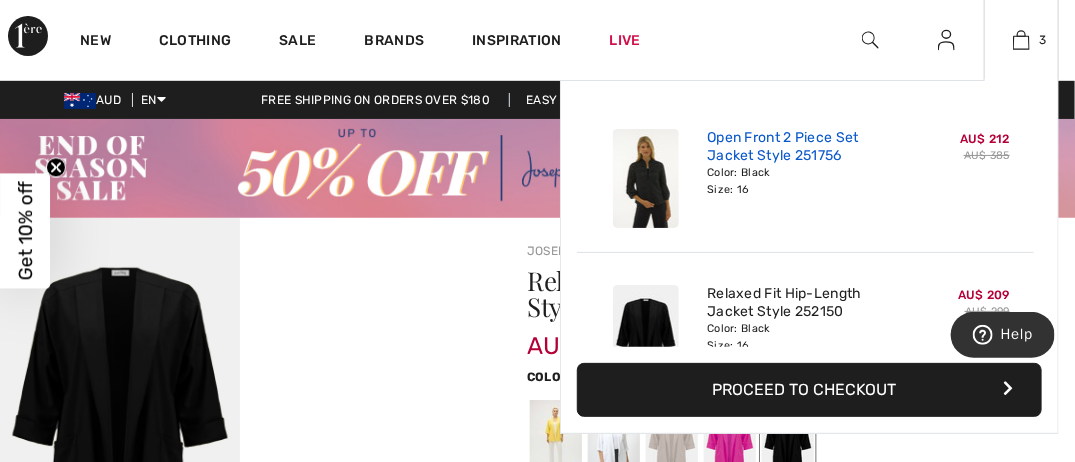 click on "Open Front 2 Piece Set Jacket Style 251756" at bounding box center (805, 147) 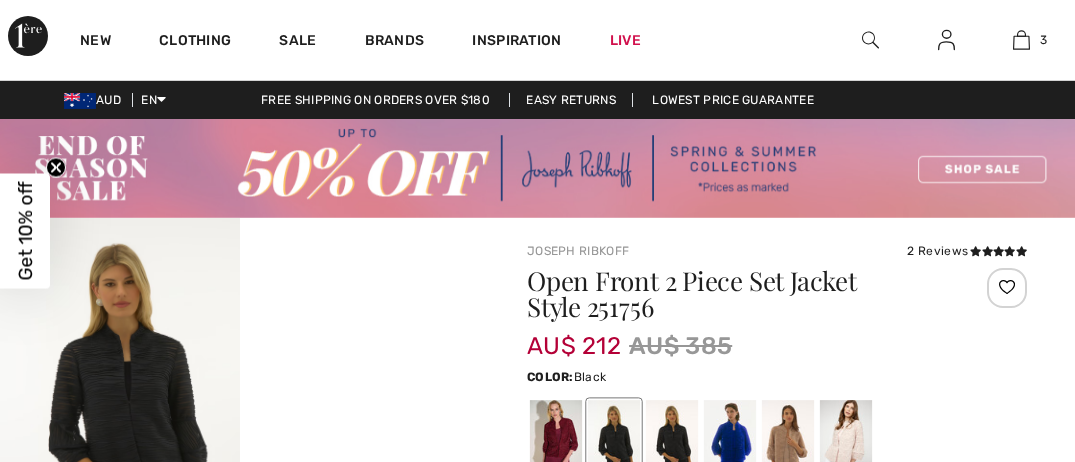 scroll, scrollTop: 200, scrollLeft: 0, axis: vertical 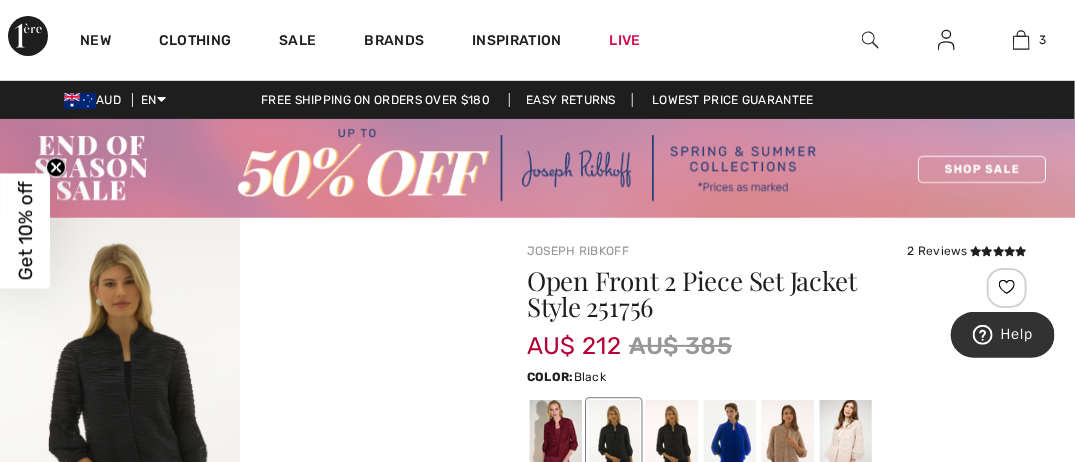 click at bounding box center (120, 397) 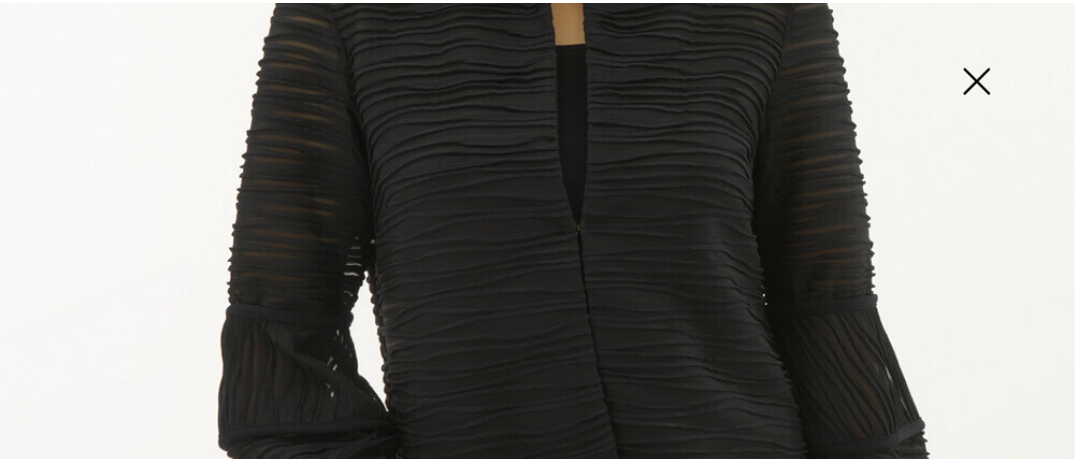 scroll, scrollTop: 500, scrollLeft: 0, axis: vertical 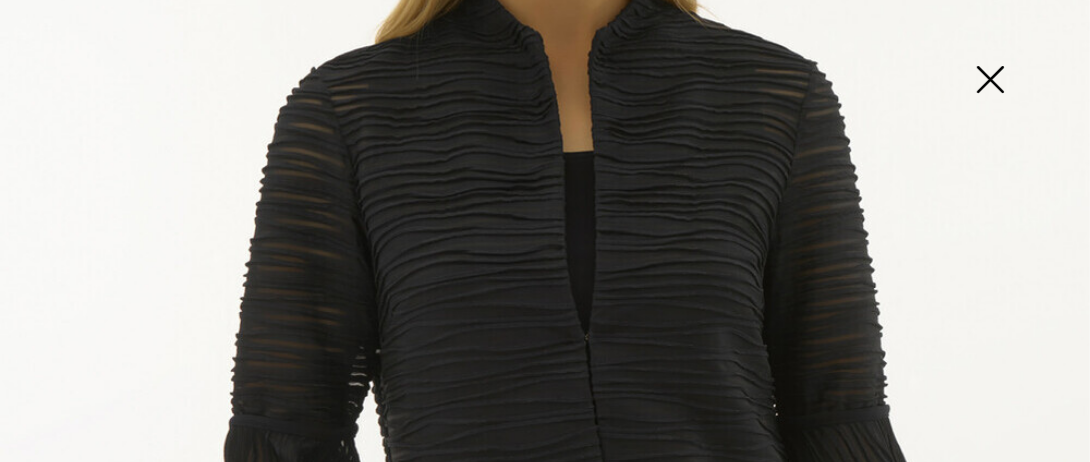 click at bounding box center [545, 316] 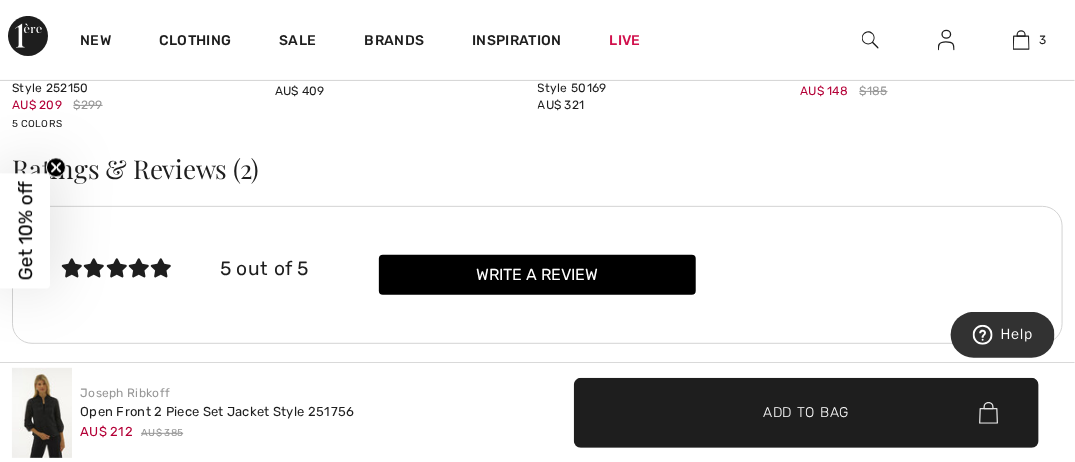 scroll, scrollTop: 2429, scrollLeft: 0, axis: vertical 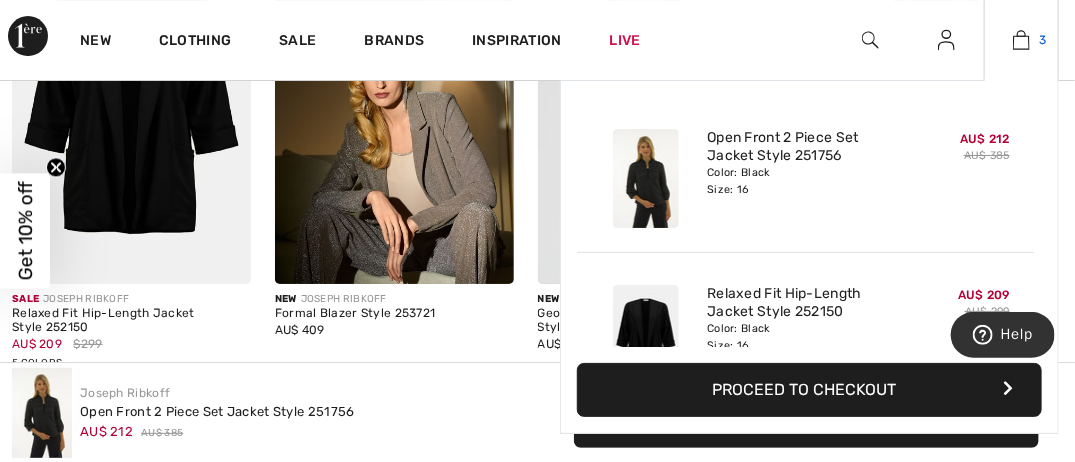 click at bounding box center [1021, 40] 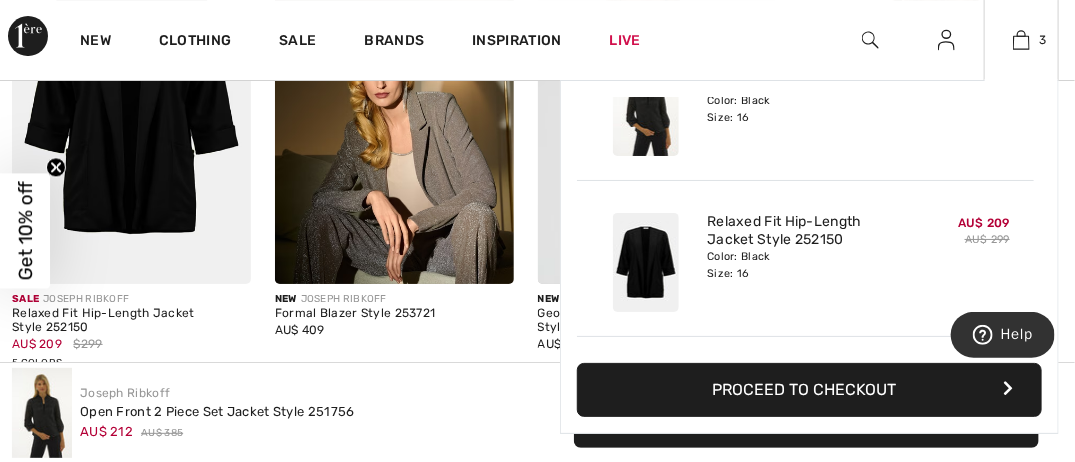 scroll, scrollTop: 200, scrollLeft: 0, axis: vertical 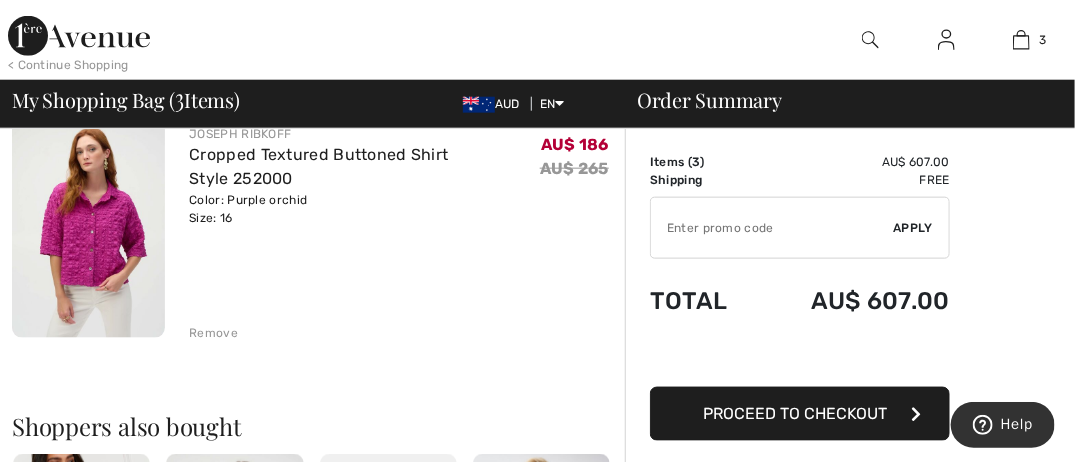 click on "Remove" at bounding box center [213, 333] 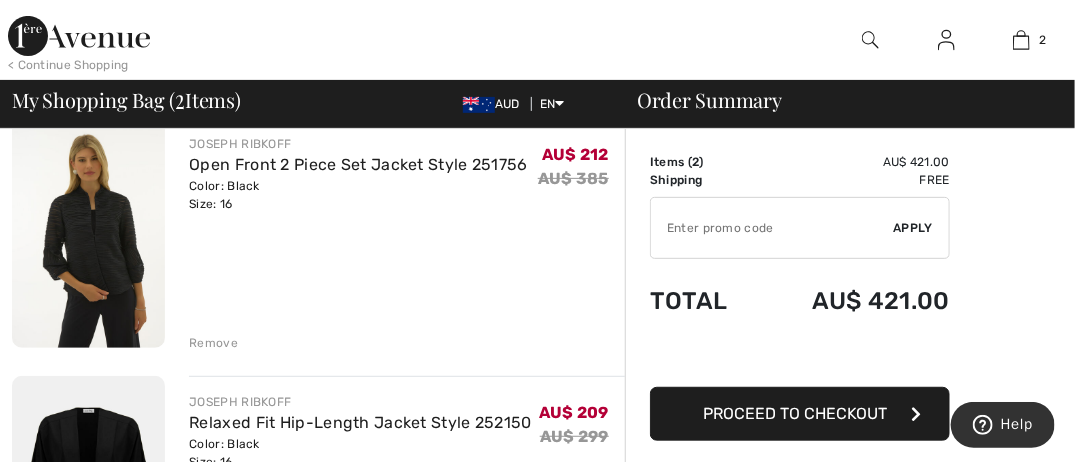scroll, scrollTop: 200, scrollLeft: 0, axis: vertical 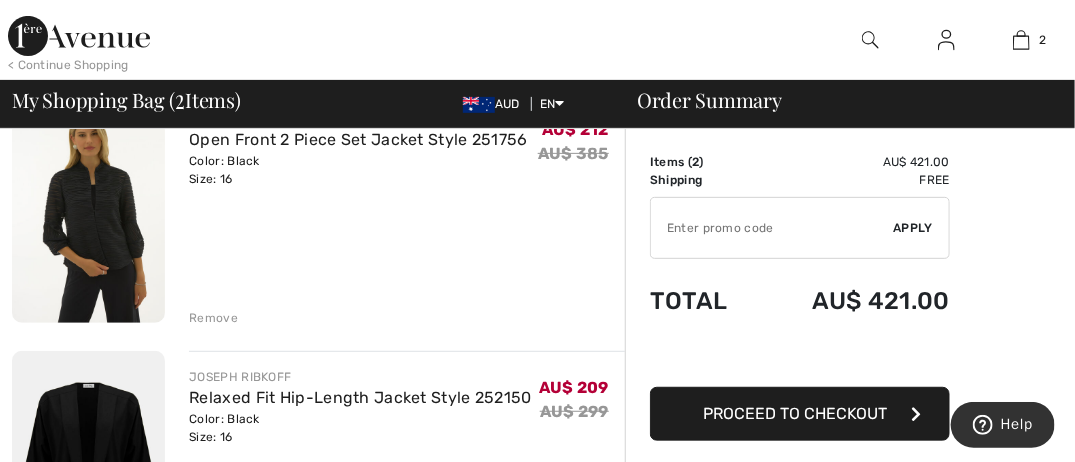 click on "Proceed to Checkout" at bounding box center [795, 413] 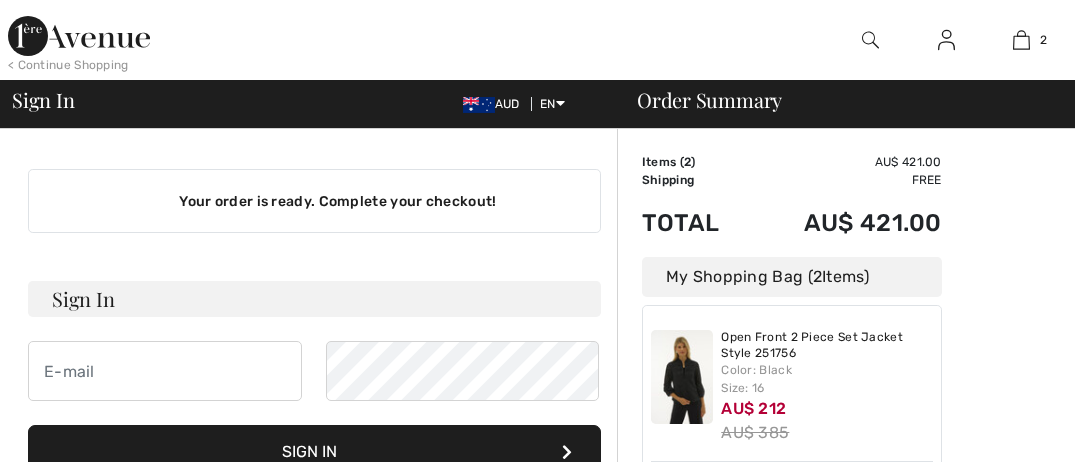 scroll, scrollTop: 0, scrollLeft: 0, axis: both 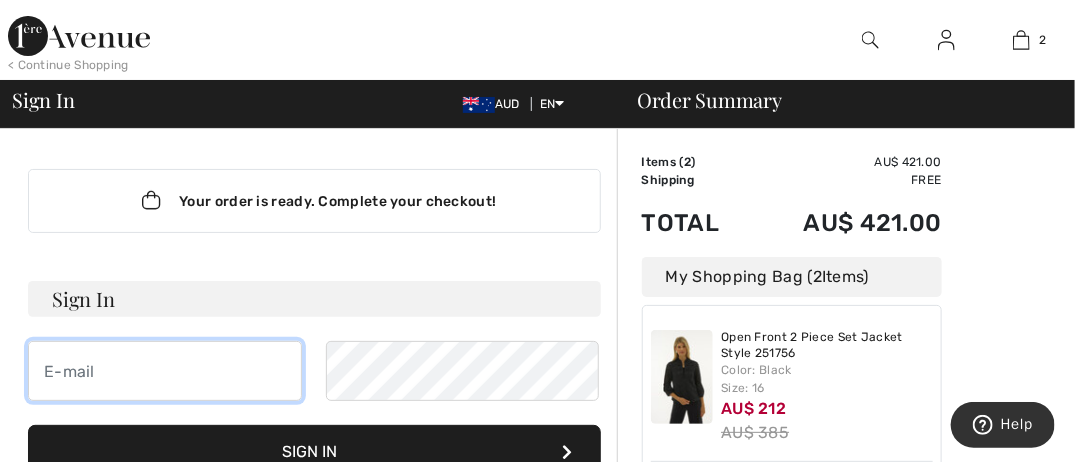 click at bounding box center (165, 371) 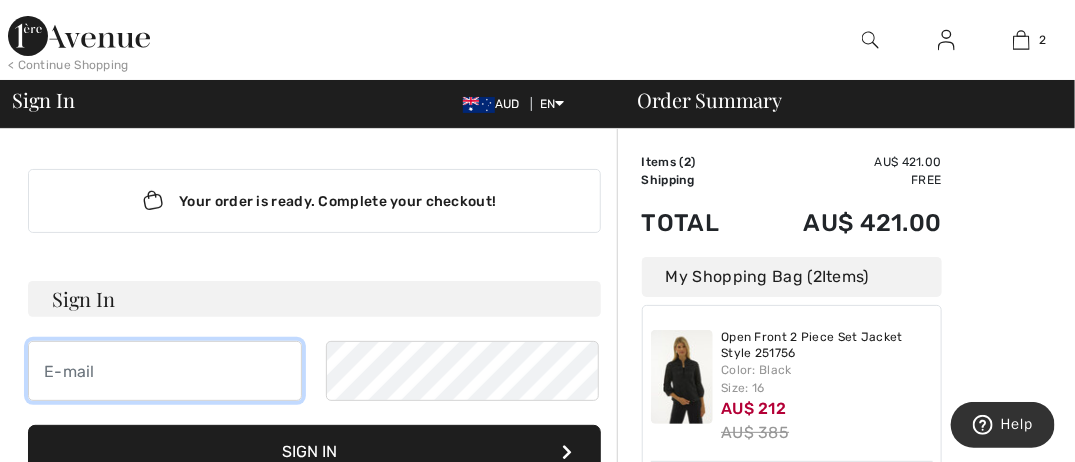type on "[EMAIL]" 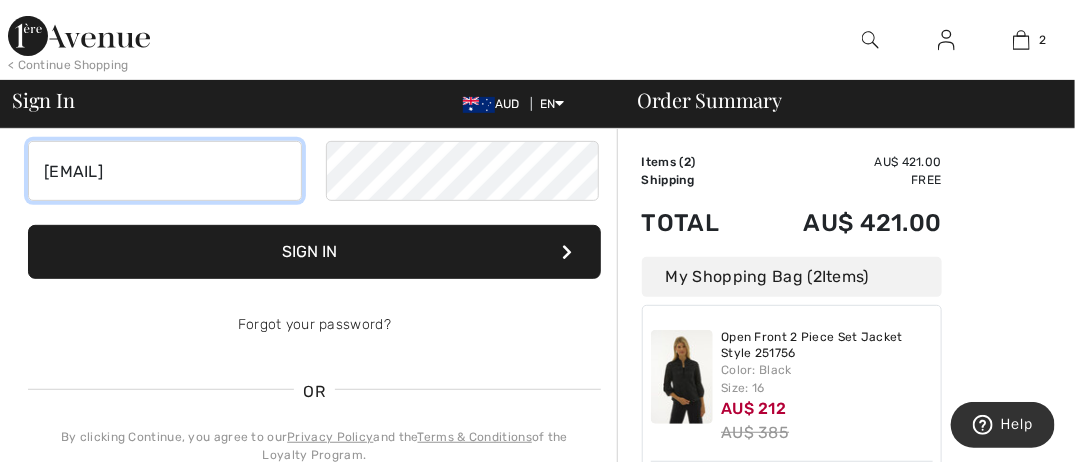 scroll, scrollTop: 400, scrollLeft: 0, axis: vertical 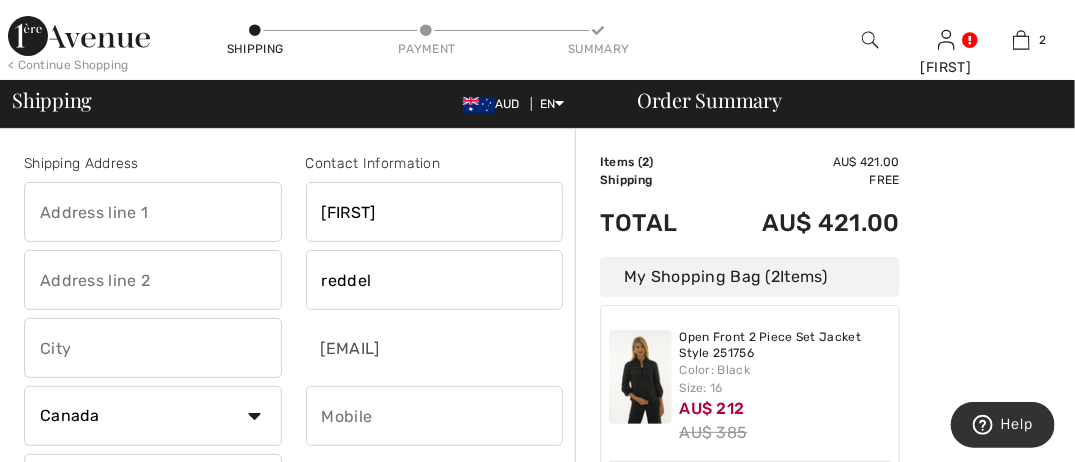 click at bounding box center (153, 212) 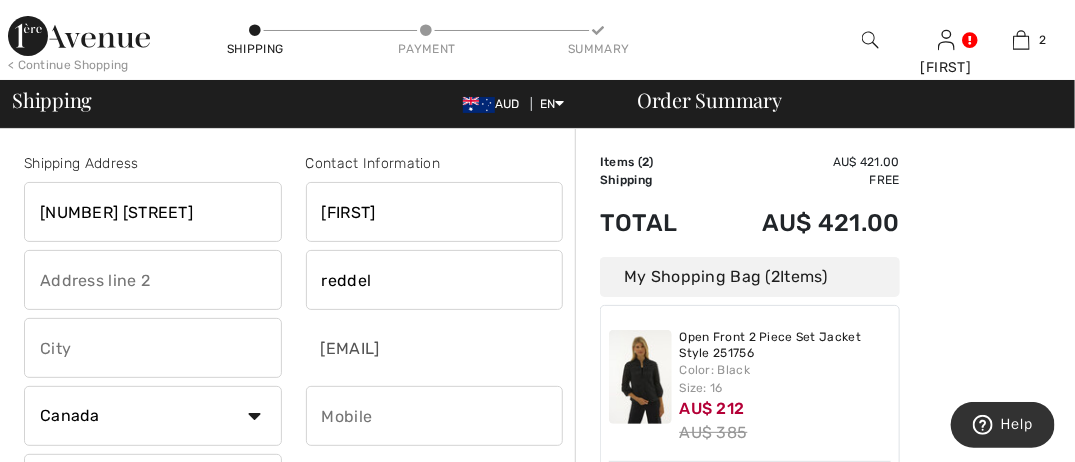 type on "[PO BOX]" 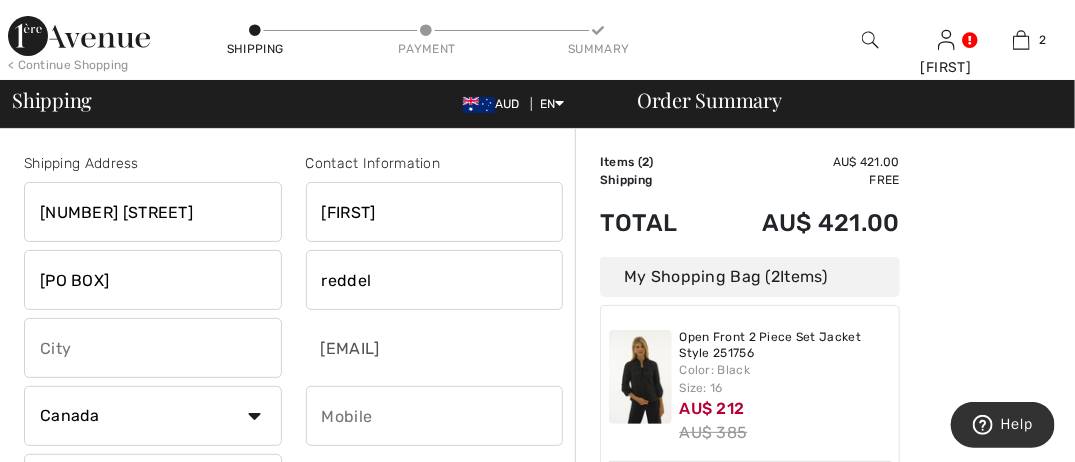 type on "[CITY]" 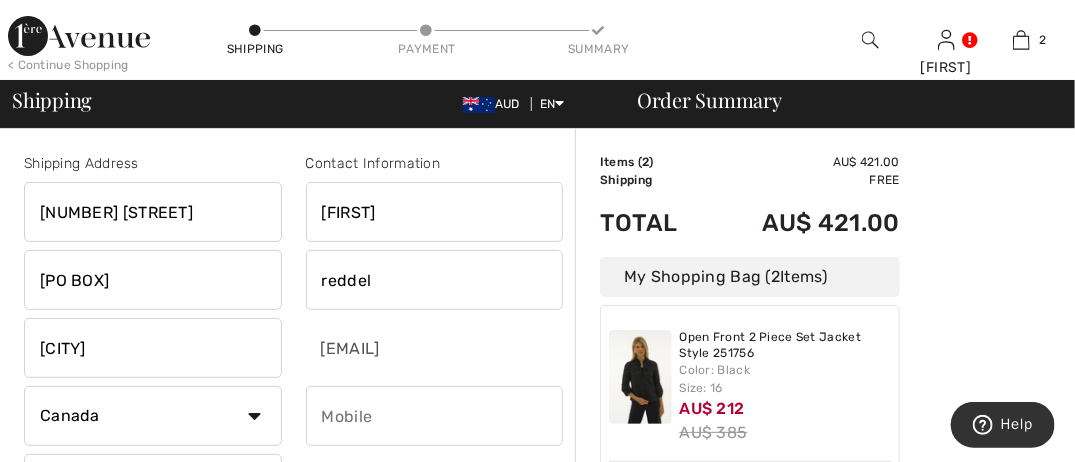 select on "AU" 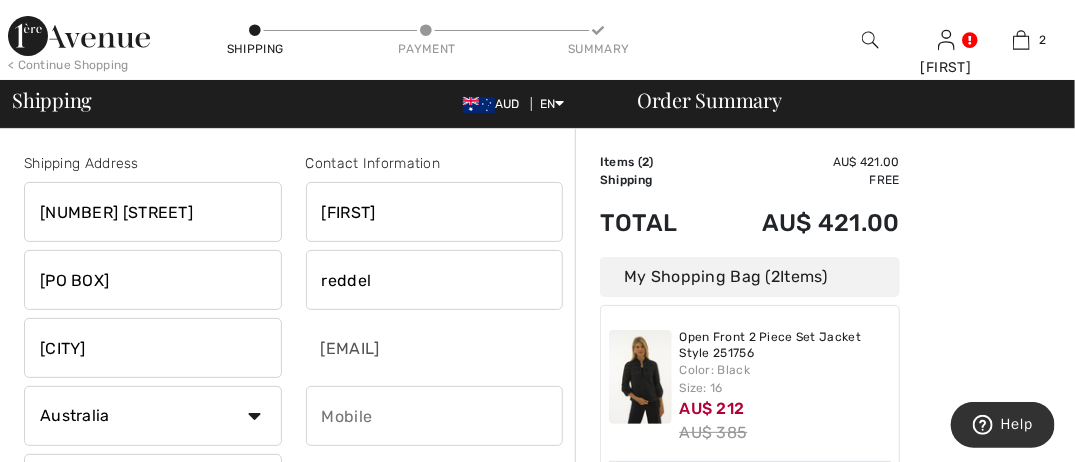type on "2672" 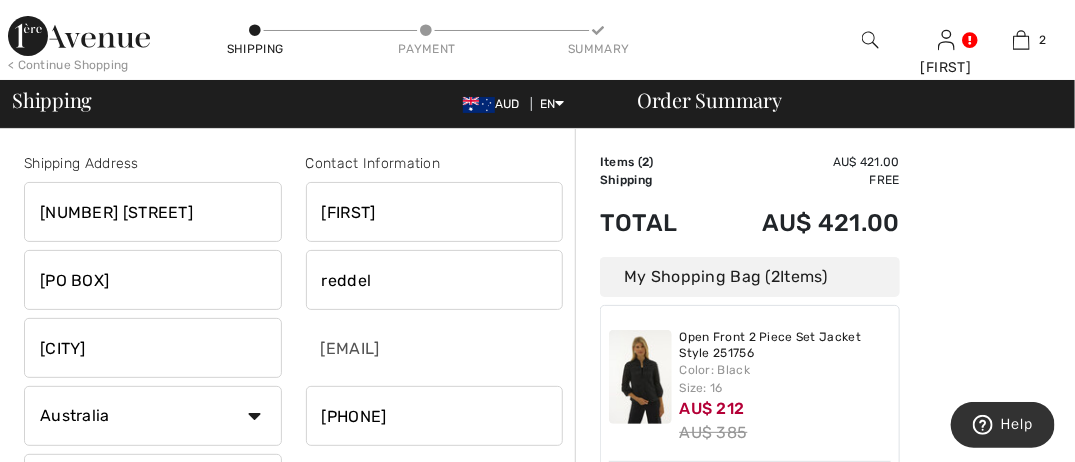 type on "NB" 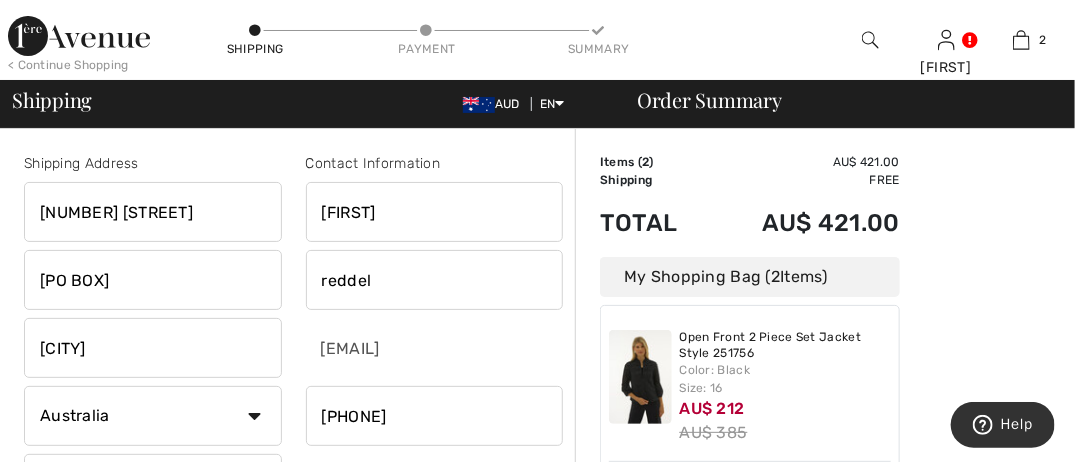 type on "[FIRST]" 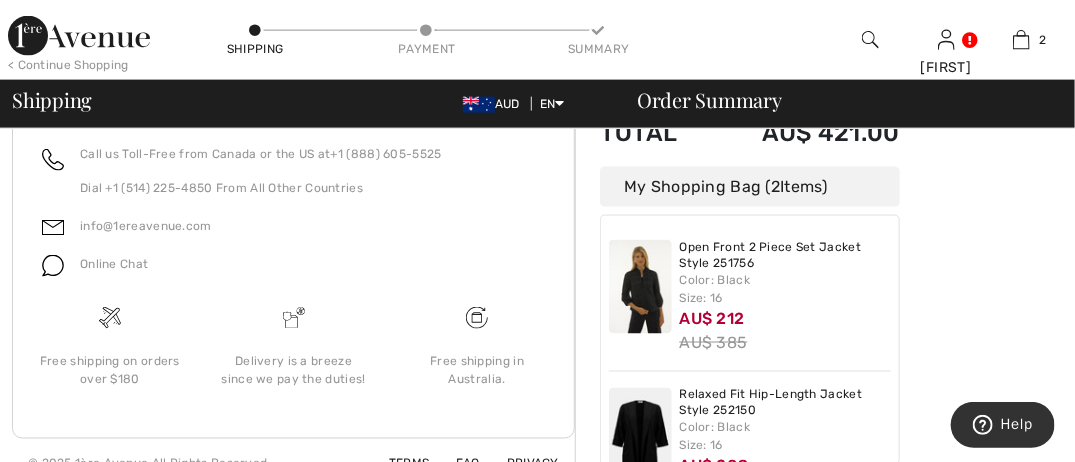 scroll, scrollTop: 908, scrollLeft: 0, axis: vertical 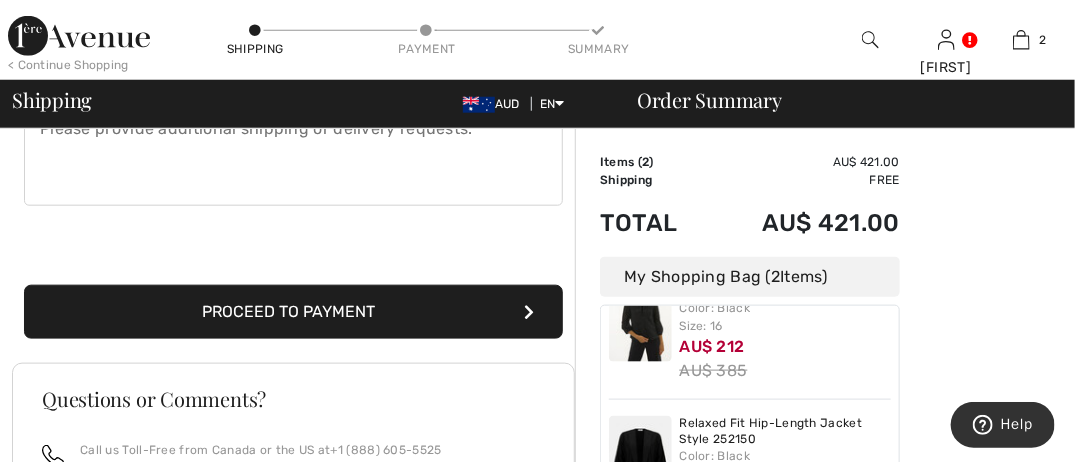 type on "Reddel" 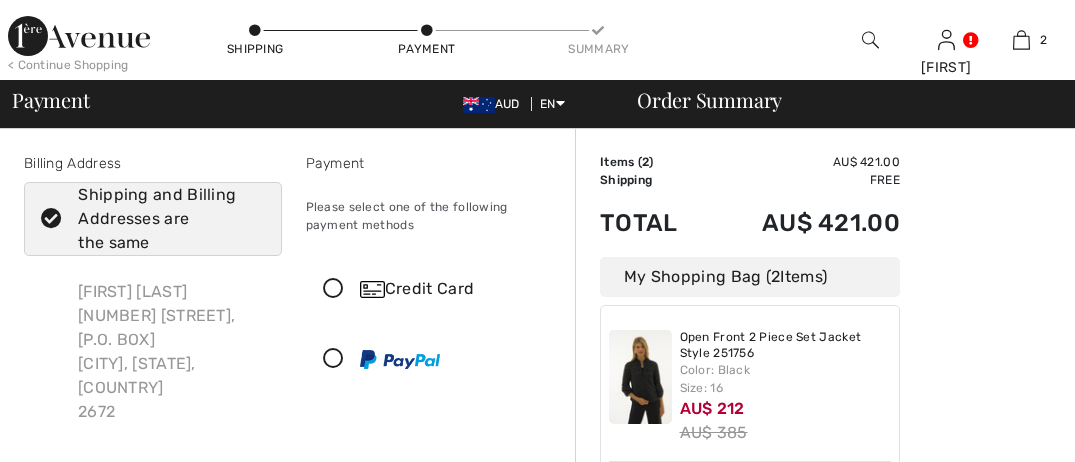 scroll, scrollTop: 0, scrollLeft: 0, axis: both 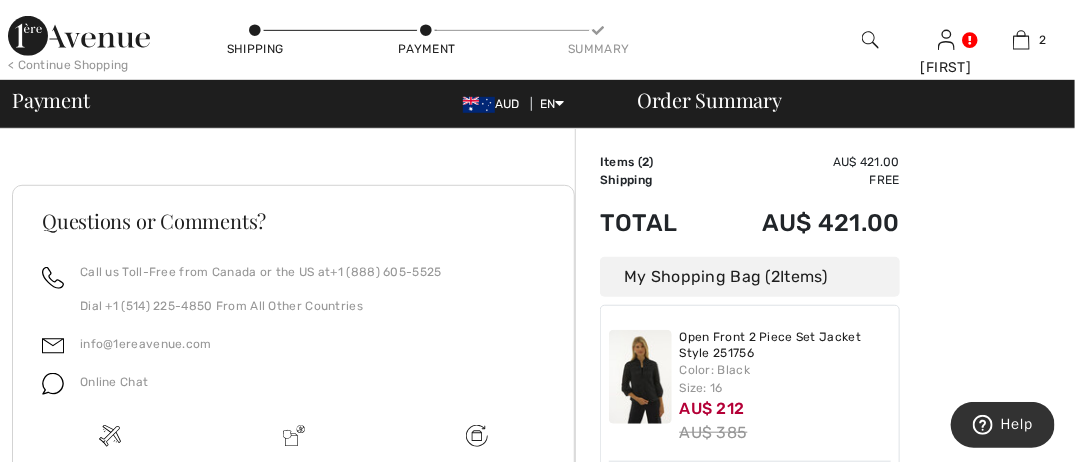 click on "Online Chat" at bounding box center (114, 382) 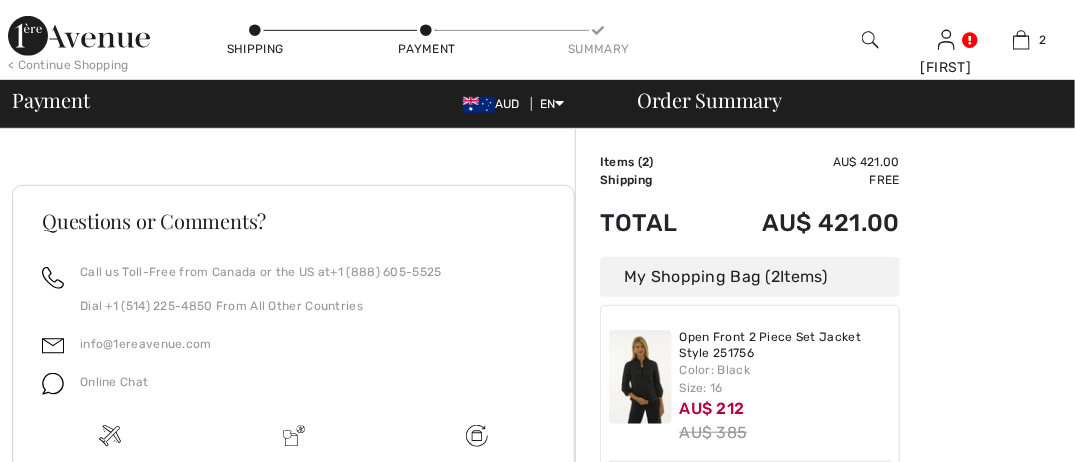 scroll, scrollTop: 0, scrollLeft: 0, axis: both 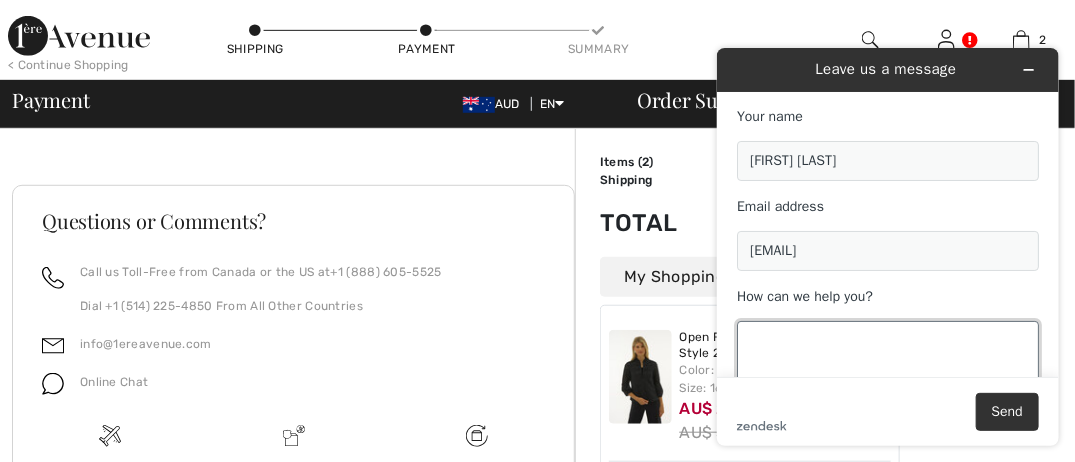 click on "How can we help you?" at bounding box center [887, 376] 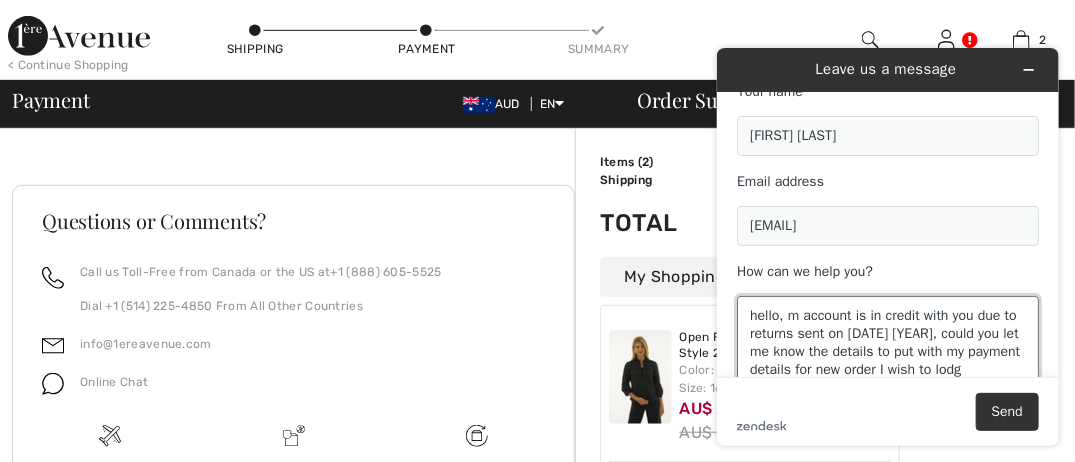 scroll, scrollTop: 44, scrollLeft: 0, axis: vertical 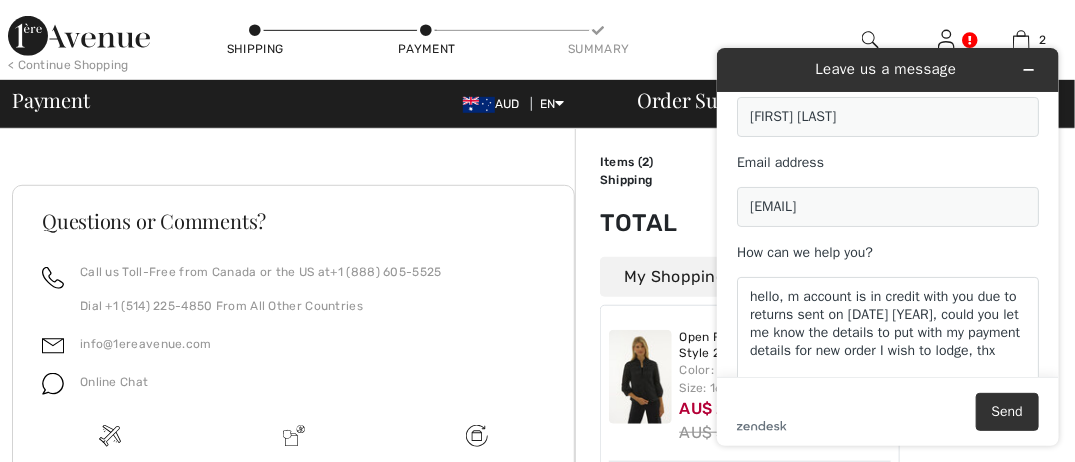 click on "Email address" at bounding box center (887, 162) 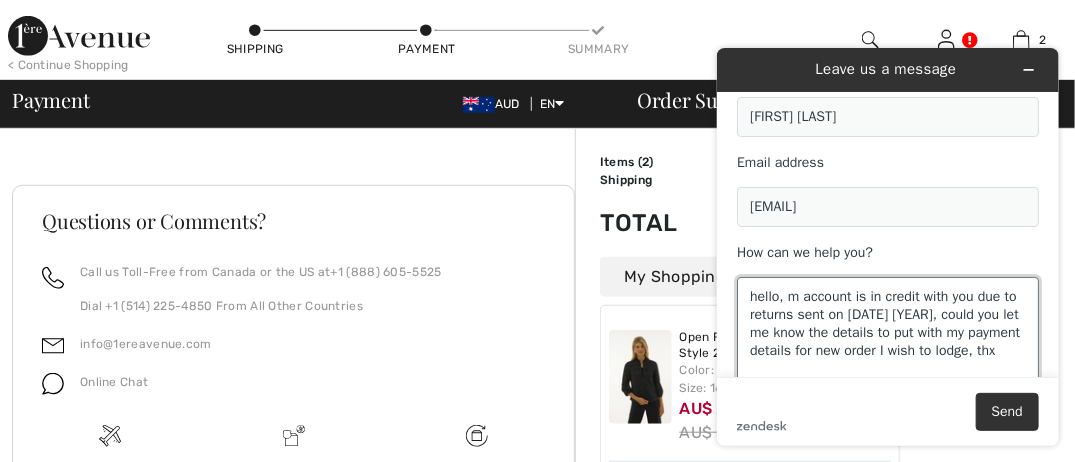 click on "hello, m account is in credit with you due to returns sent on April 17th 2025, could you let me know the details to put with my payment details for new order I wish to lodge, thx" at bounding box center (887, 332) 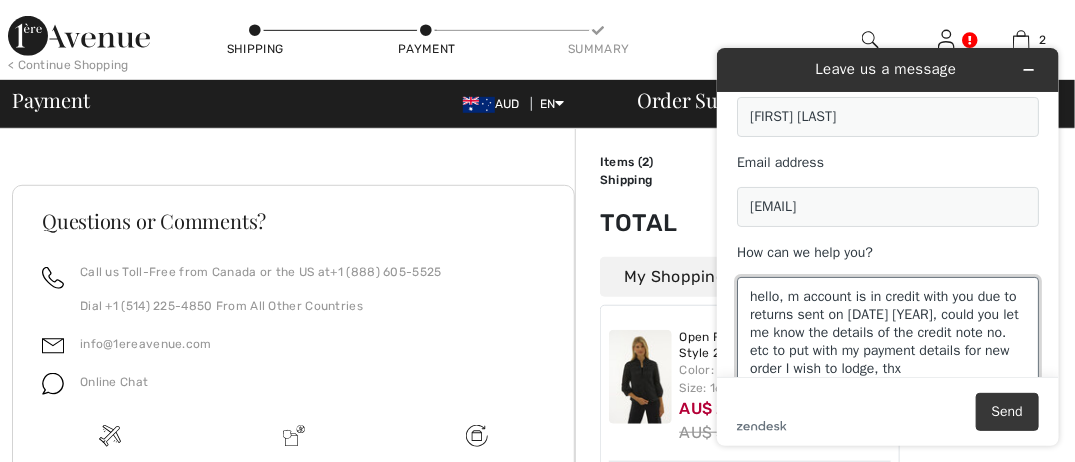type on "hello, m account is in credit with you due to returns sent on April 17th 2025, could you let me know the details of the credit note no. etc to put with my payment details for new order I wish to lodge, thx" 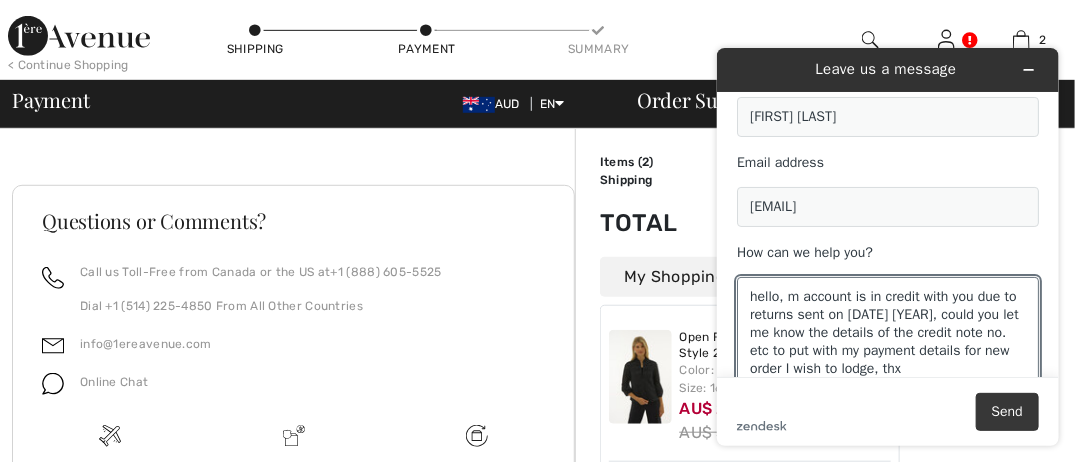click on "Send" at bounding box center [1006, 411] 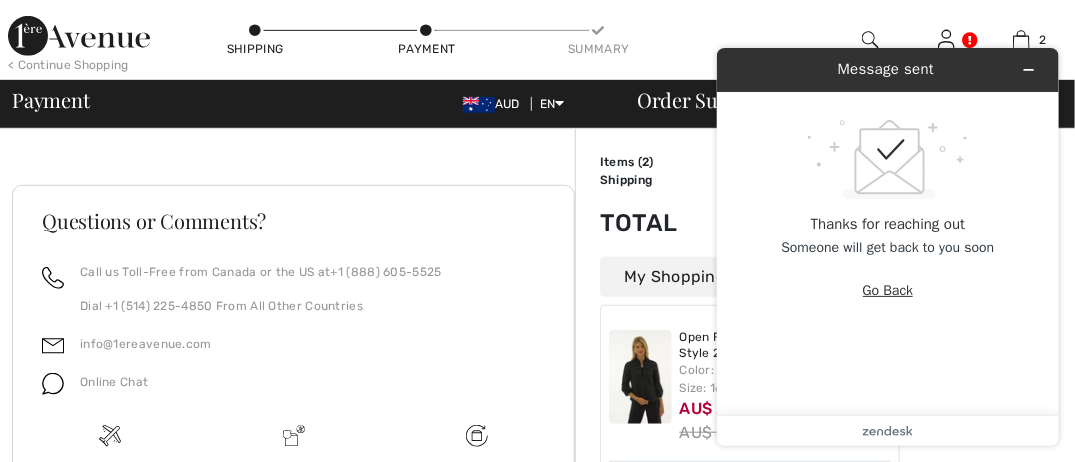 click on "Go Back" at bounding box center [887, 290] 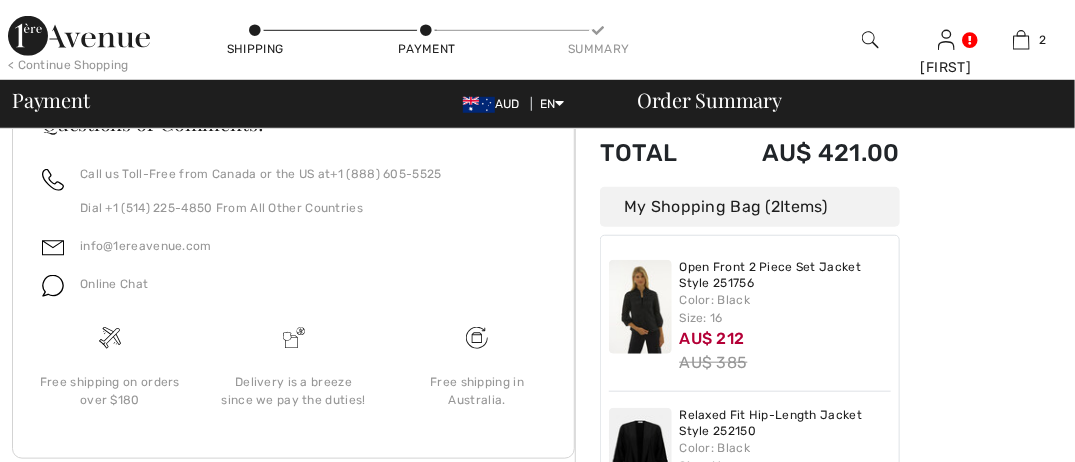 scroll, scrollTop: 451, scrollLeft: 0, axis: vertical 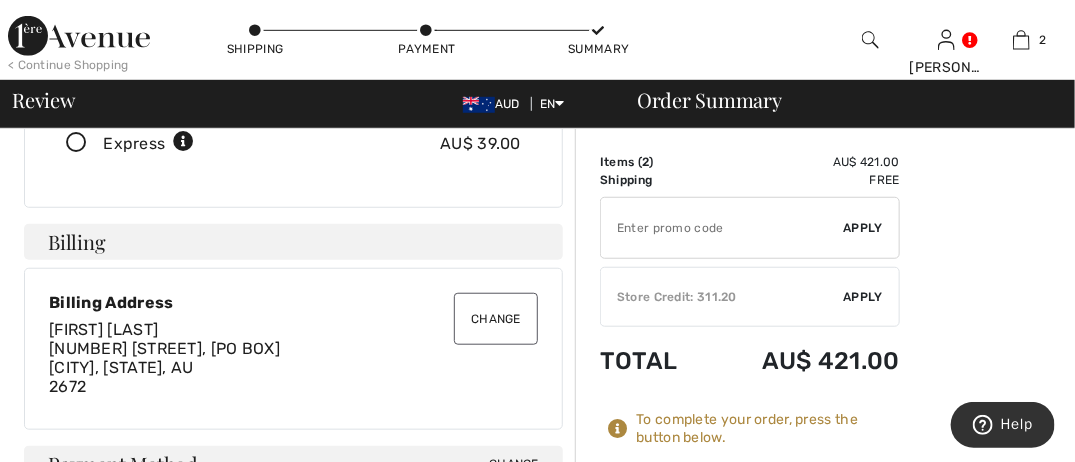 click on "Change" at bounding box center [496, 319] 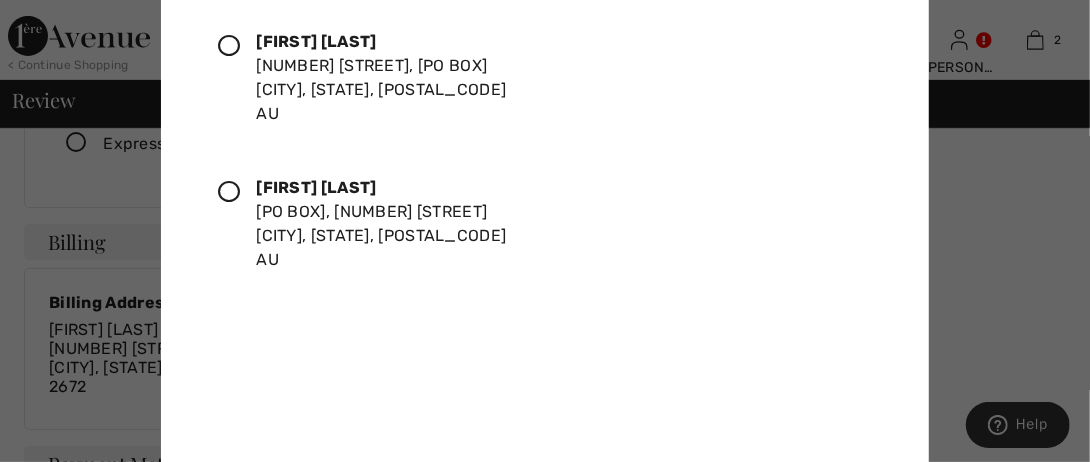 click on "Evelyn Reddel PO Box 116, 57 Walker Street
Lake Cargelligo, NSW, 2672
AU" at bounding box center (537, 224) 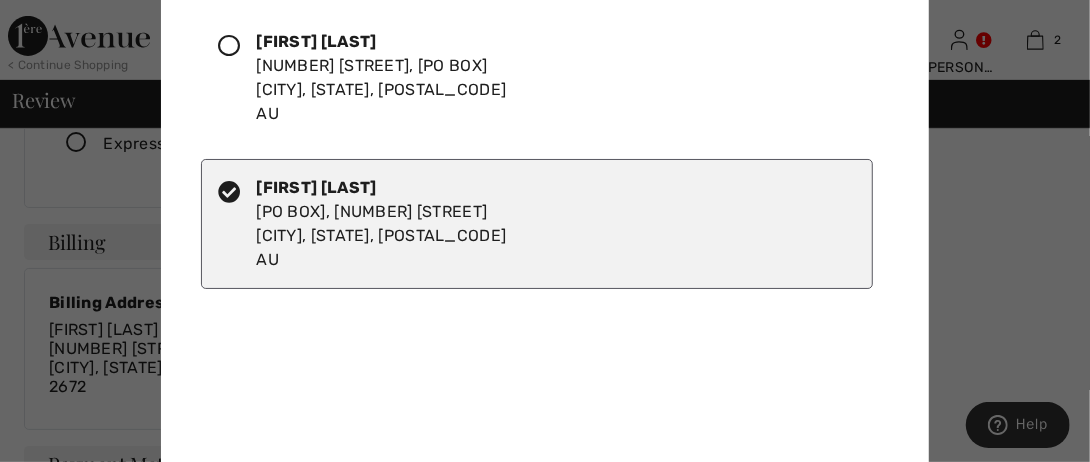 click at bounding box center (545, 231) 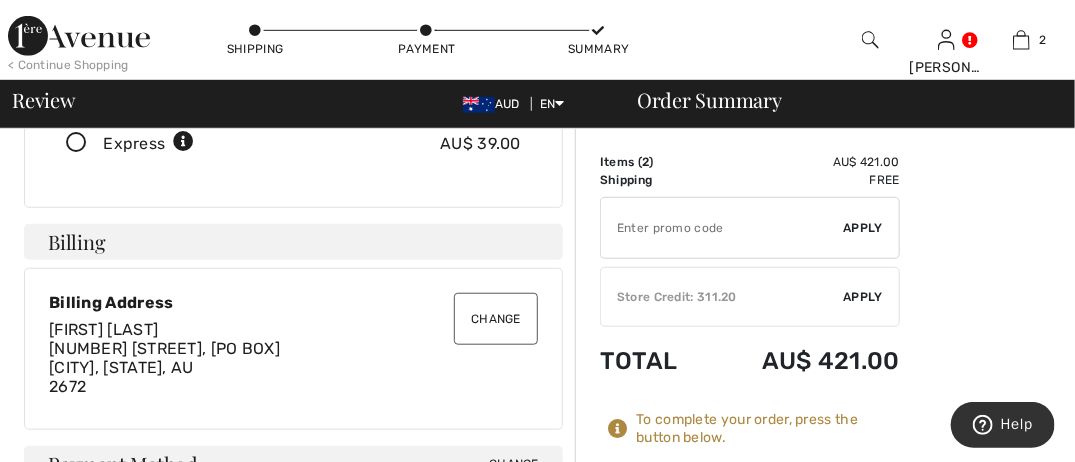 click on "5 Dents Lane, Po Box 159 Lake Cargelligo, NB, AU 2672" at bounding box center (164, 367) 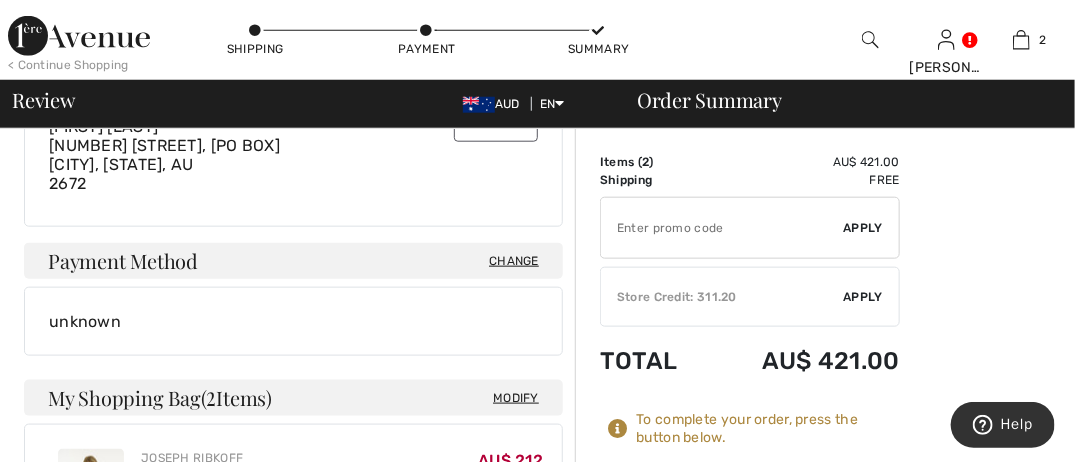 scroll, scrollTop: 508, scrollLeft: 0, axis: vertical 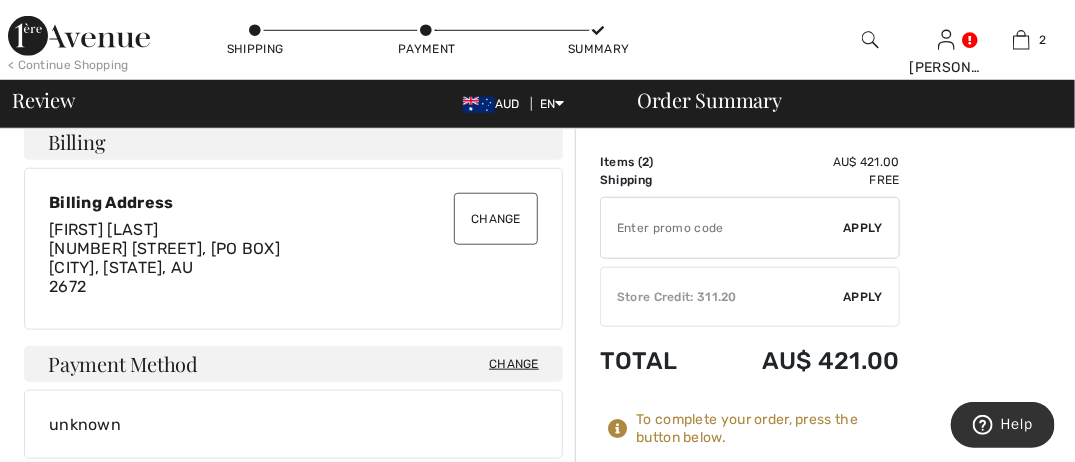 click on "Change" at bounding box center [496, 219] 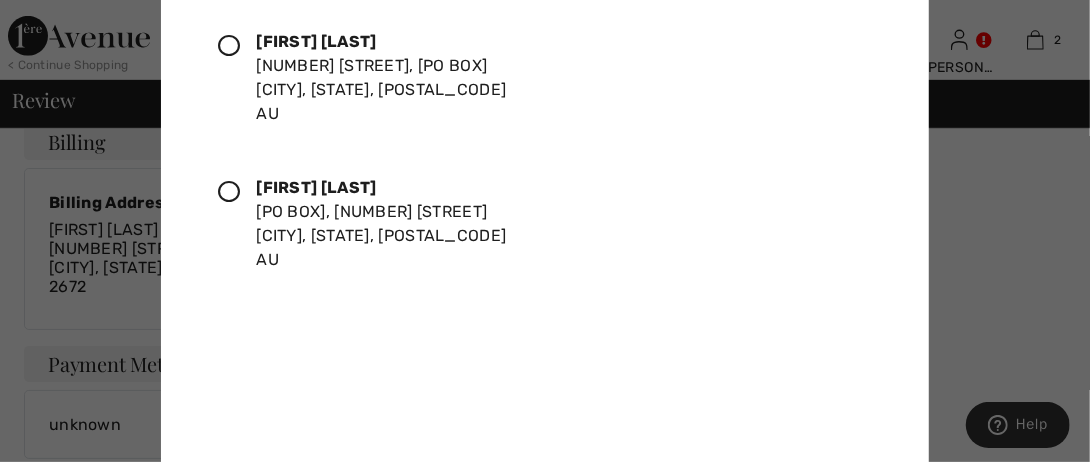 click on "Evelyn Reddel PO Box 116, 57 Walker Street
Lake Cargelligo, NSW, 2672
AU" at bounding box center (537, 224) 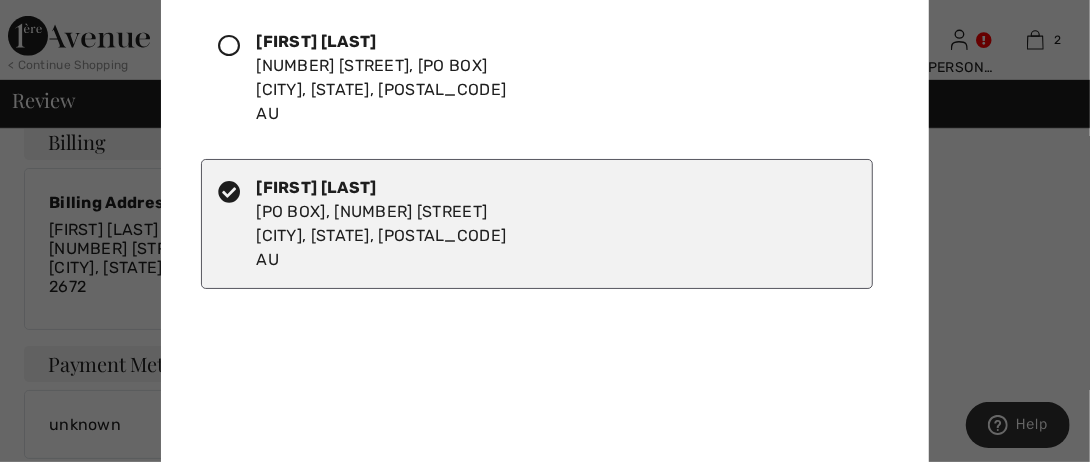 click on "Evelyn Reddel PO Box 116, 57 Walker Street
Lake Cargelligo, NSW, 2672
AU" at bounding box center [537, 224] 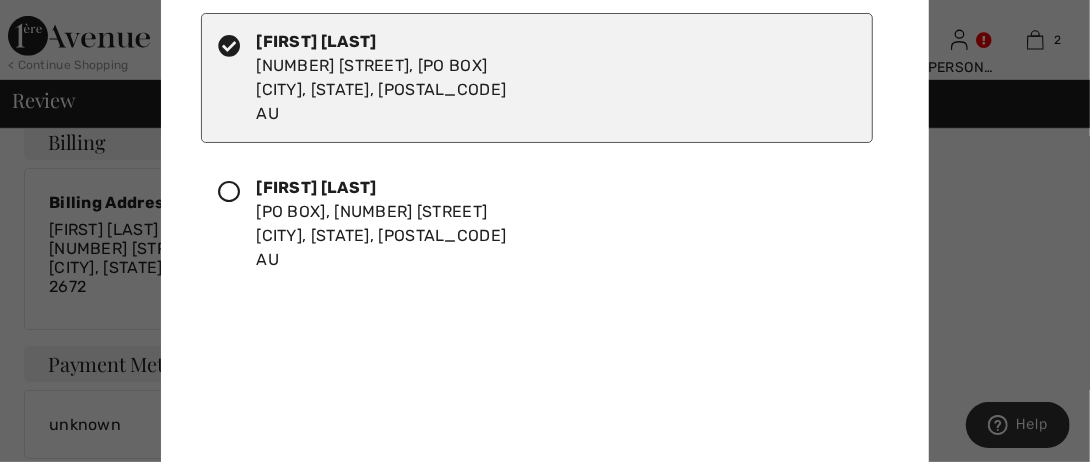 click on "Evelyn Reddel 57 Walker Street, PO Box 116
Lake Cargelligo, NSW, 2672
AU
Evelyn Reddel PO Box 116, 57 Walker Street
Lake Cargelligo, NSW, 2672
AU
Set Billing Address
Manage Addresses" at bounding box center (549, 277) 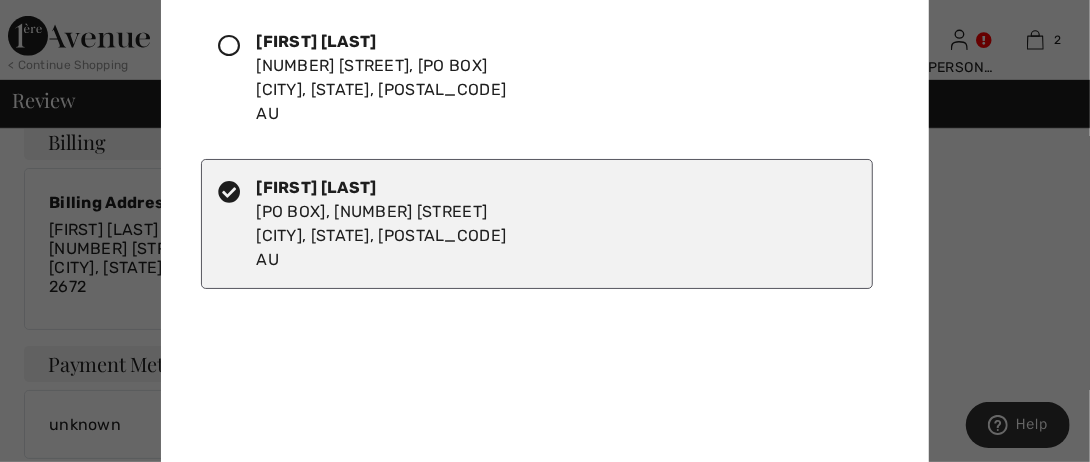 drag, startPoint x: 612, startPoint y: 245, endPoint x: 588, endPoint y: 425, distance: 181.59296 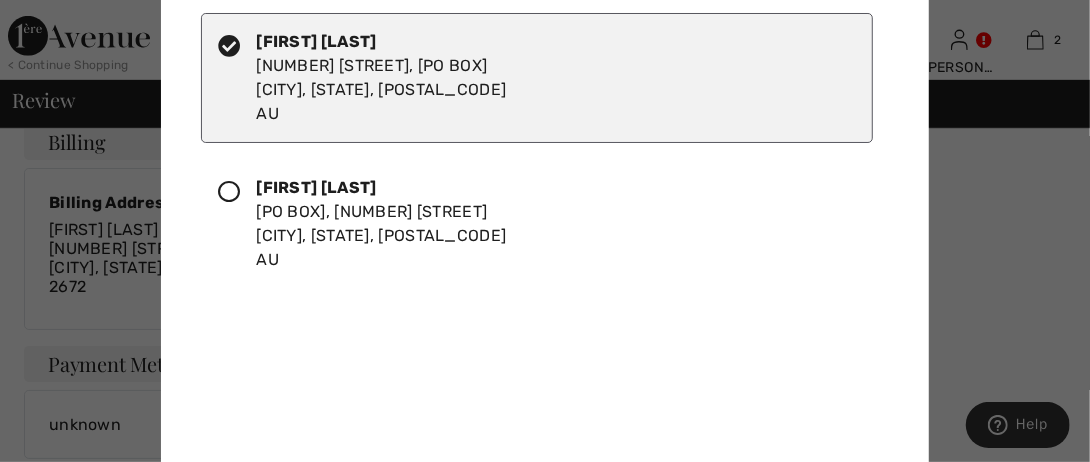 click on "Evelyn Reddel 57 Walker Street, PO Box 116
Lake Cargelligo, NSW, 2672
AU
Evelyn Reddel PO Box 116, 57 Walker Street
Lake Cargelligo, NSW, 2672
AU
Set Billing Address
Manage Addresses" at bounding box center (549, 277) 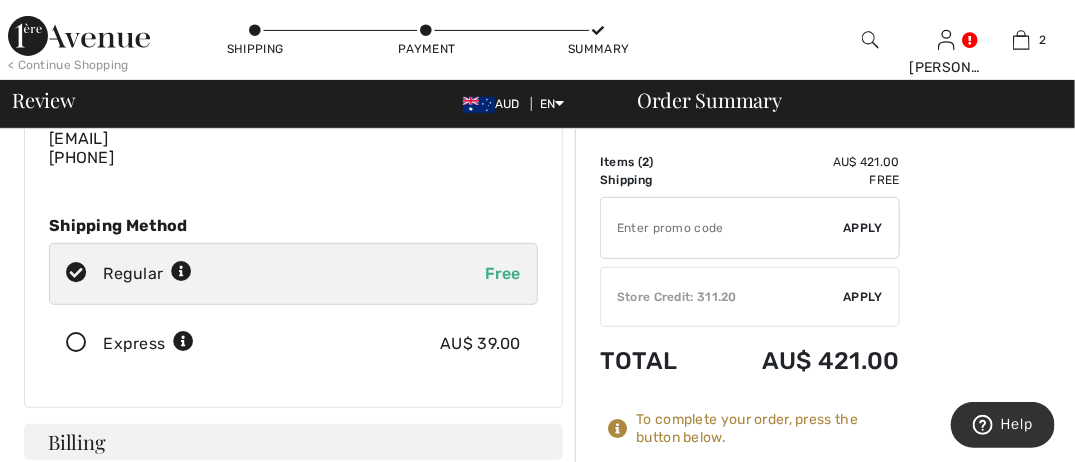 scroll, scrollTop: 8, scrollLeft: 0, axis: vertical 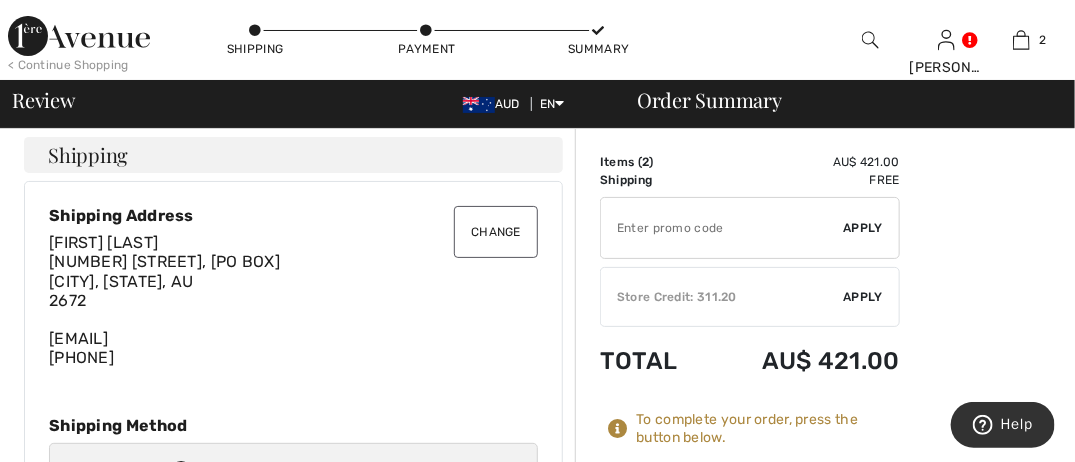 click on "5 Dents Lane, Po Box 159 Lake Cargelligo, NB, AU 2672" at bounding box center [164, 280] 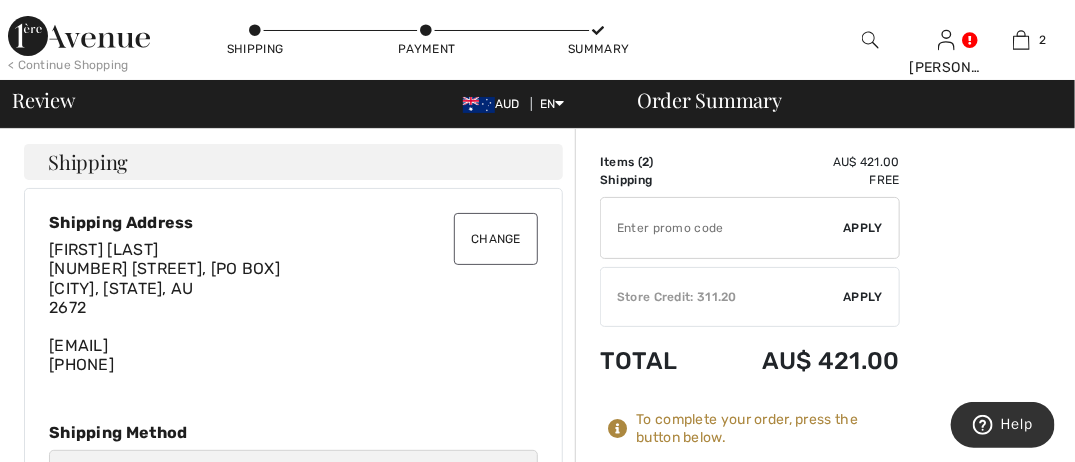 scroll, scrollTop: 0, scrollLeft: 0, axis: both 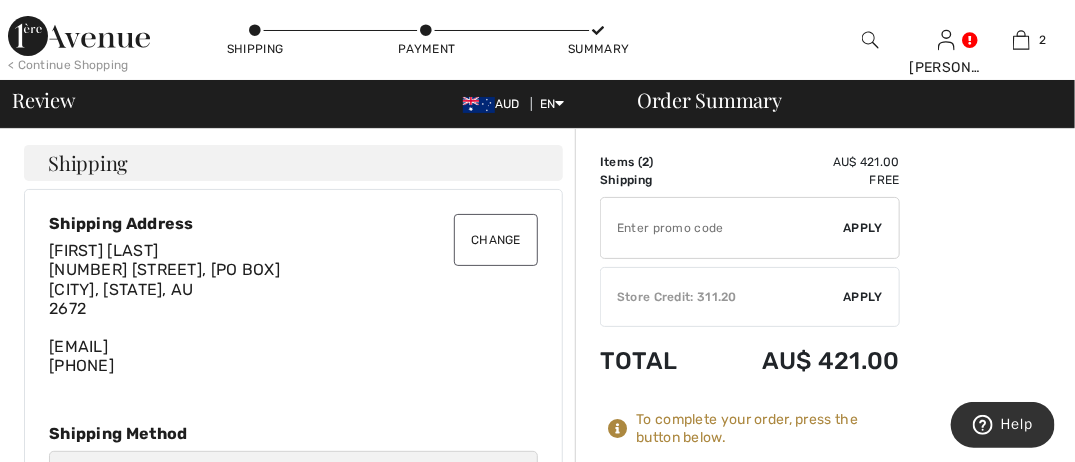 click on "Change" at bounding box center (496, 240) 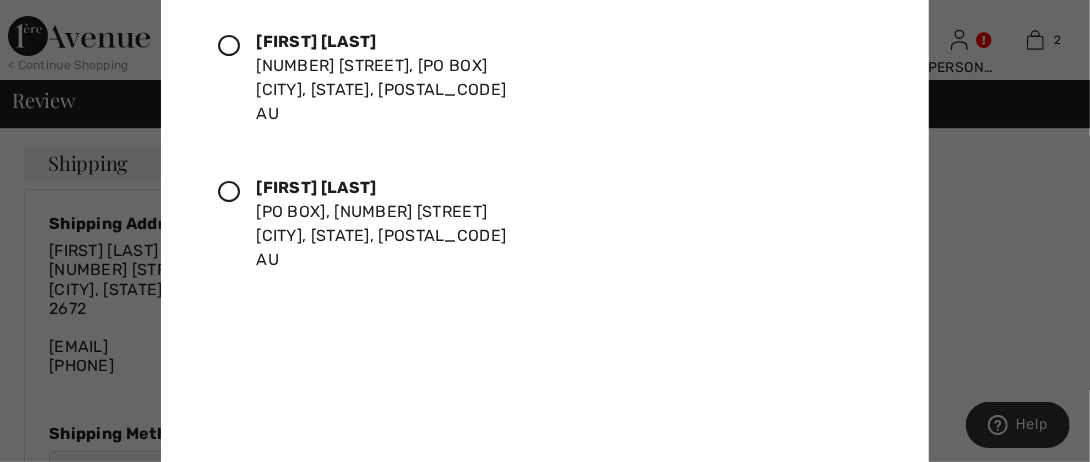 click at bounding box center (545, 231) 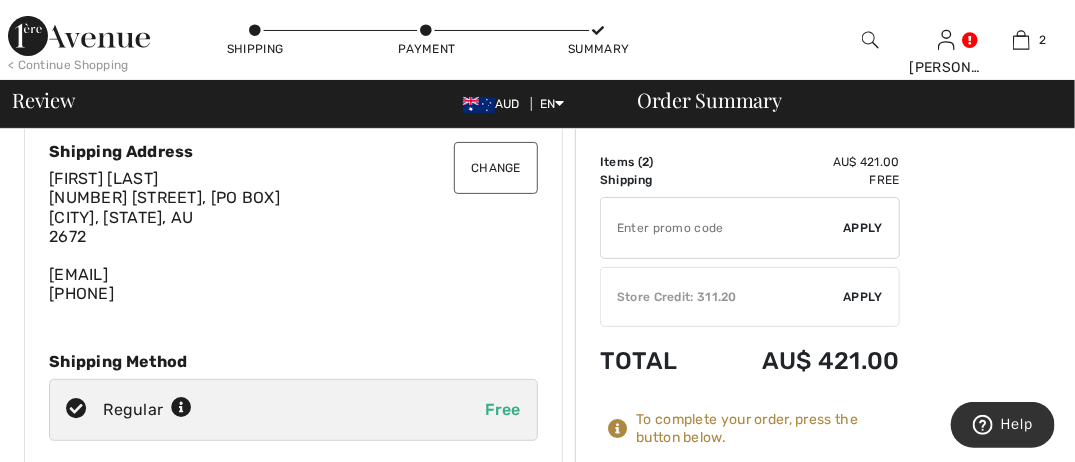 scroll, scrollTop: 100, scrollLeft: 0, axis: vertical 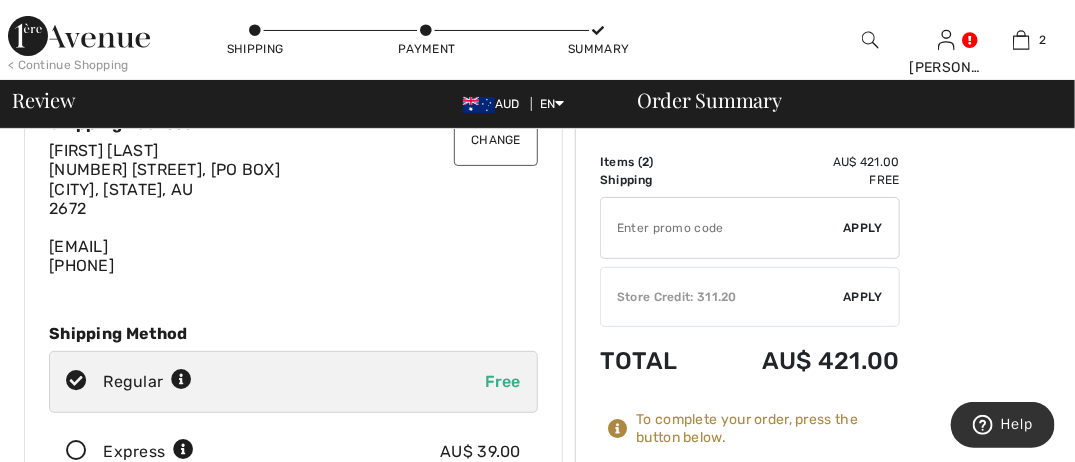 click on "Apply" at bounding box center (864, 297) 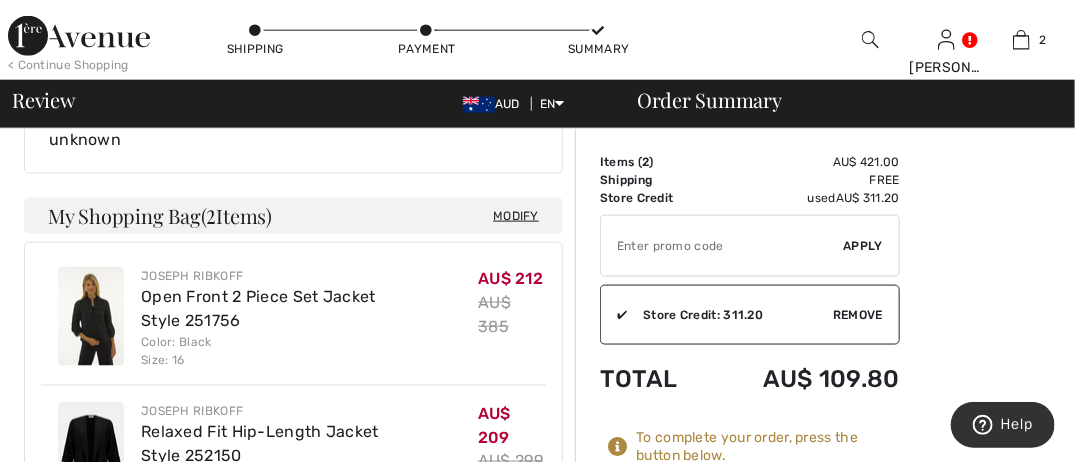 scroll, scrollTop: 800, scrollLeft: 0, axis: vertical 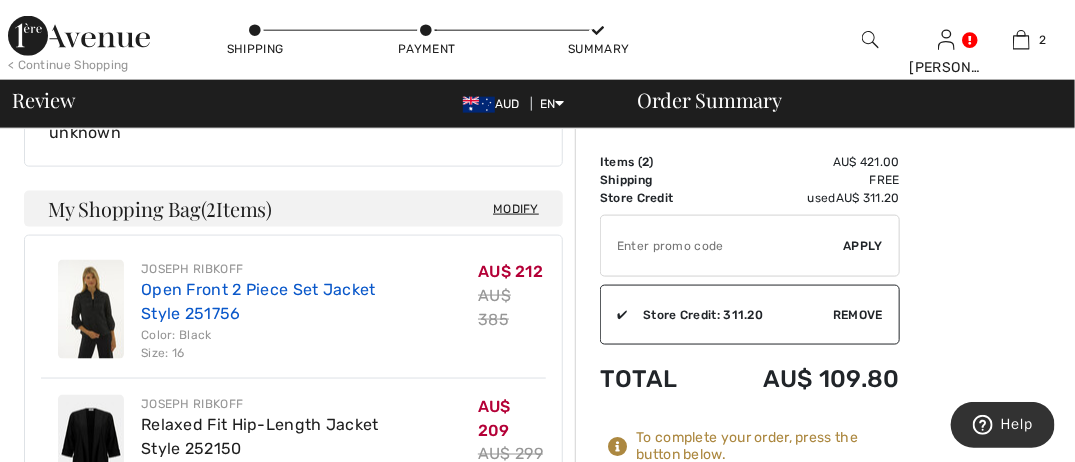 click on "Open Front 2 Piece Set Jacket Style 251756" at bounding box center (258, 301) 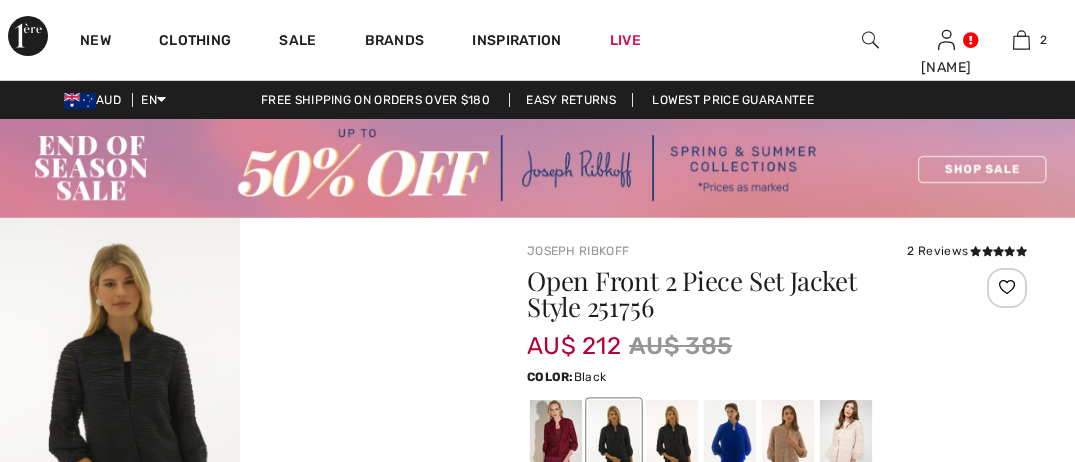 scroll, scrollTop: 0, scrollLeft: 0, axis: both 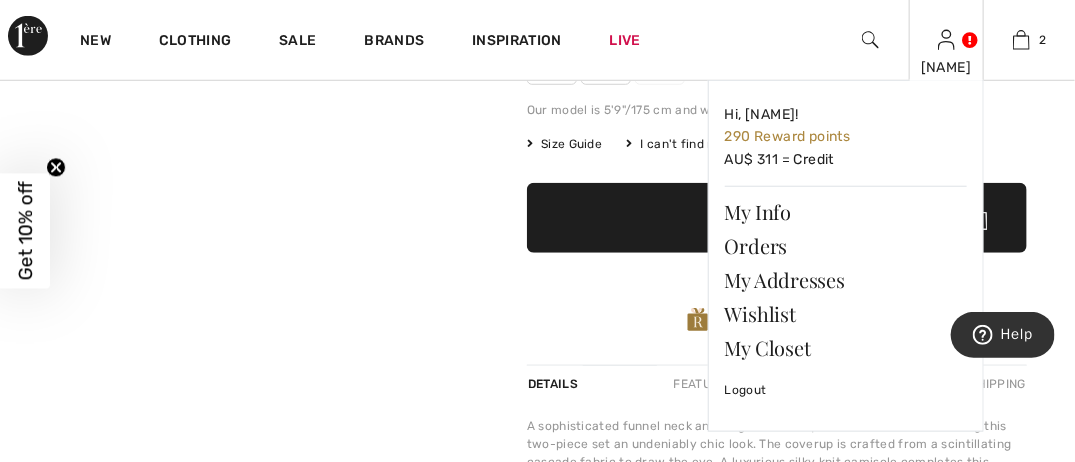 click at bounding box center [946, 39] 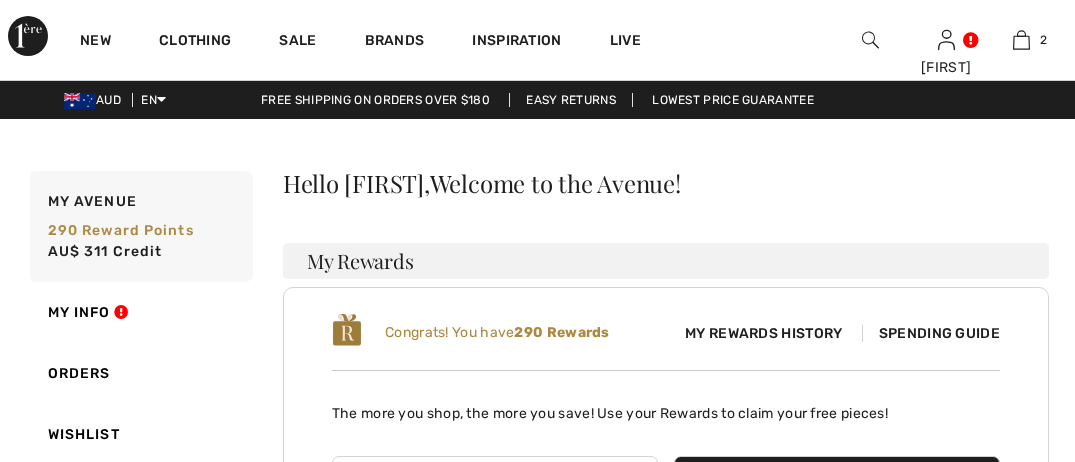 scroll, scrollTop: 0, scrollLeft: 0, axis: both 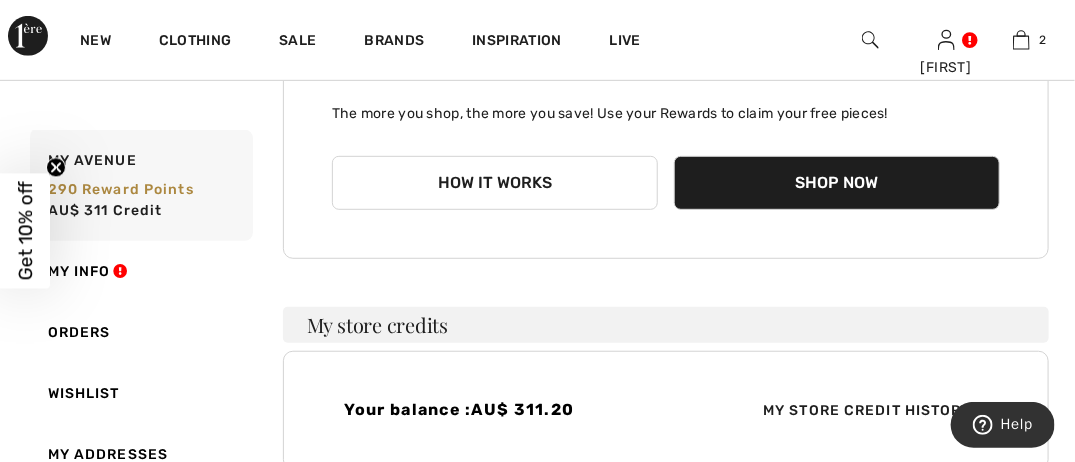 click on "How it works" at bounding box center (495, 183) 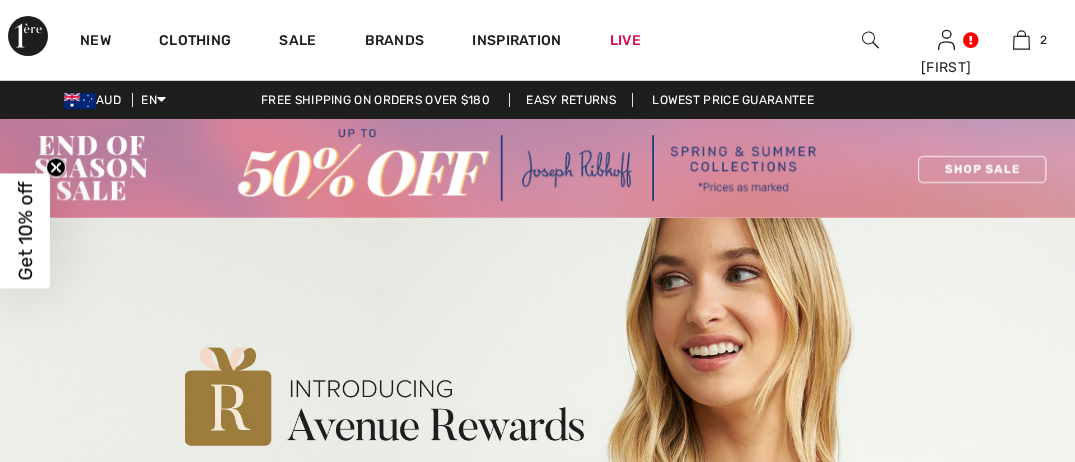 scroll, scrollTop: 106, scrollLeft: 0, axis: vertical 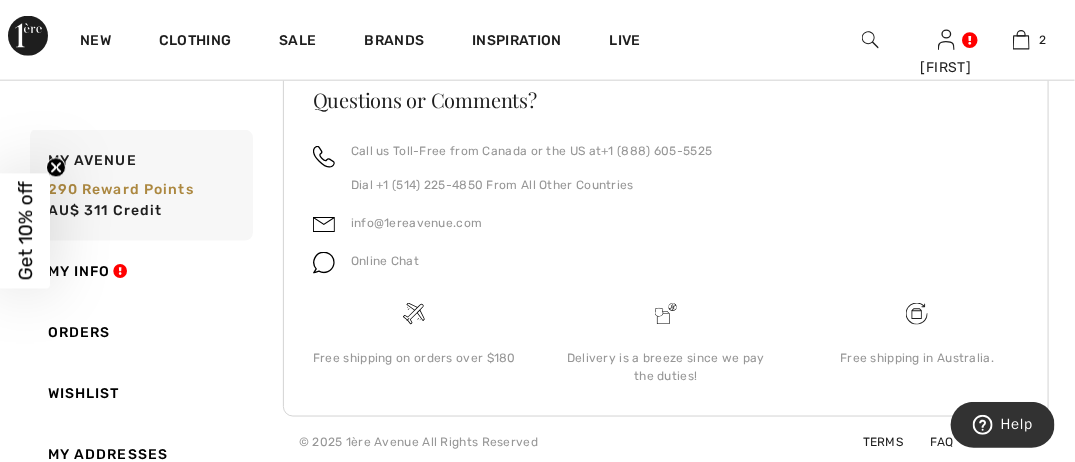 click on "Get 10% off" at bounding box center (25, 231) 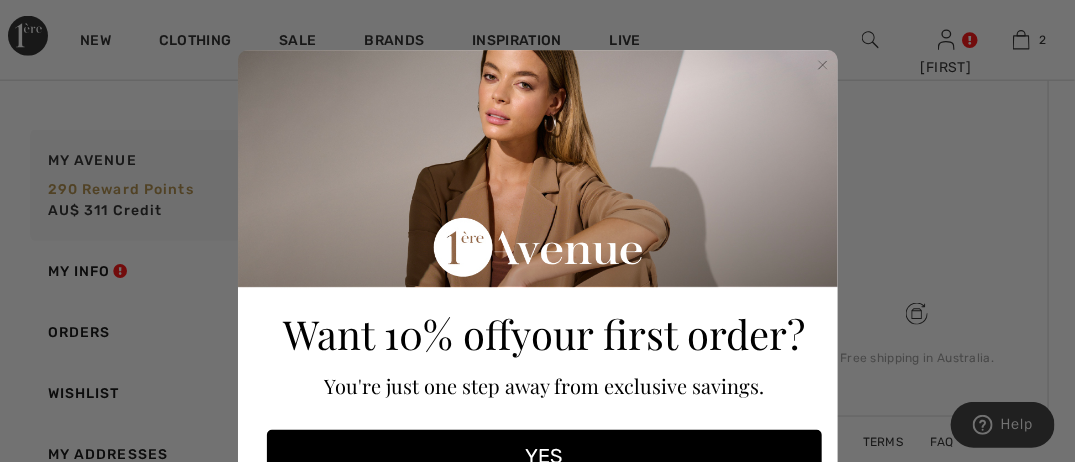 click 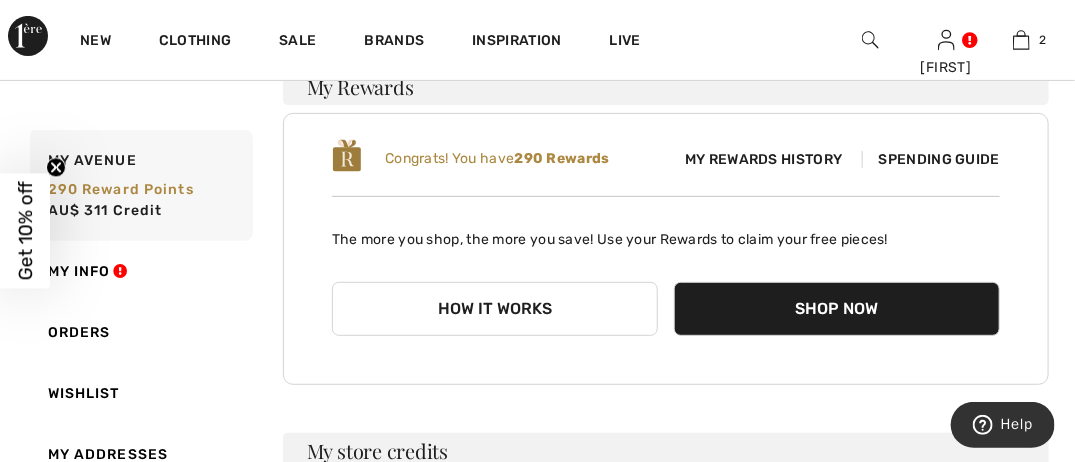 scroll, scrollTop: 0, scrollLeft: 0, axis: both 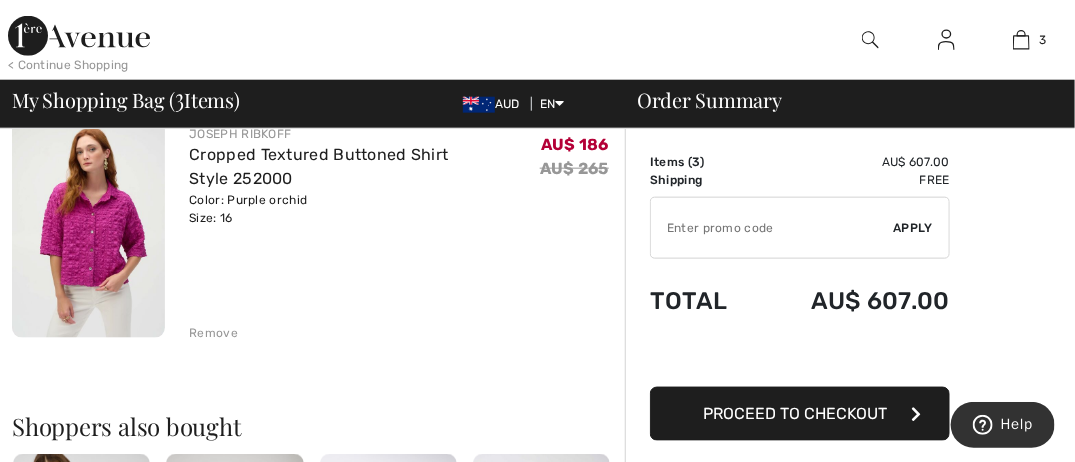 click on "Remove" at bounding box center [213, 333] 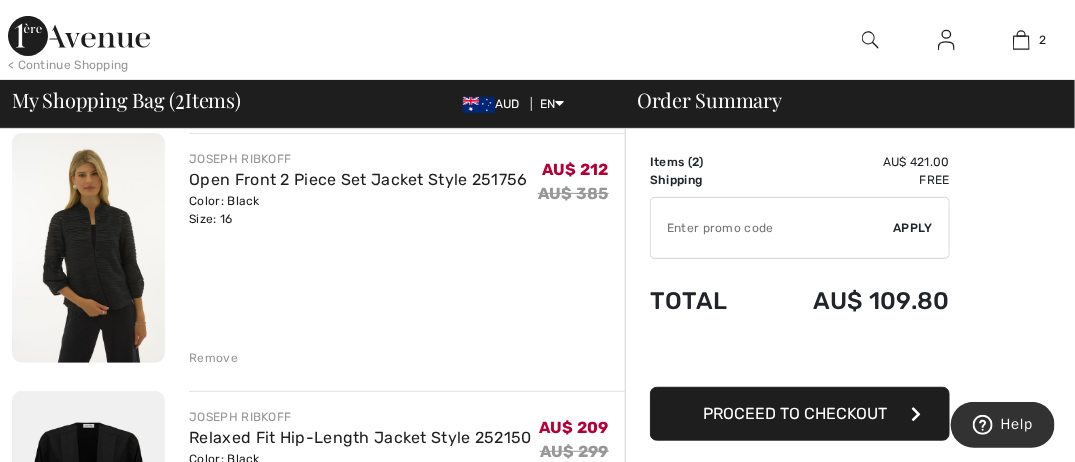 scroll, scrollTop: 100, scrollLeft: 0, axis: vertical 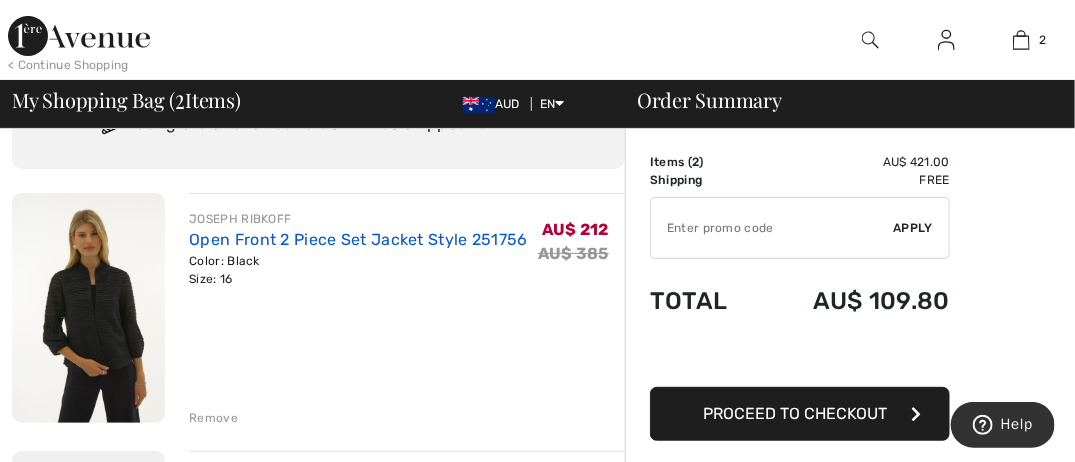 click on "Open Front 2 Piece Set Jacket Style 251756" at bounding box center [358, 239] 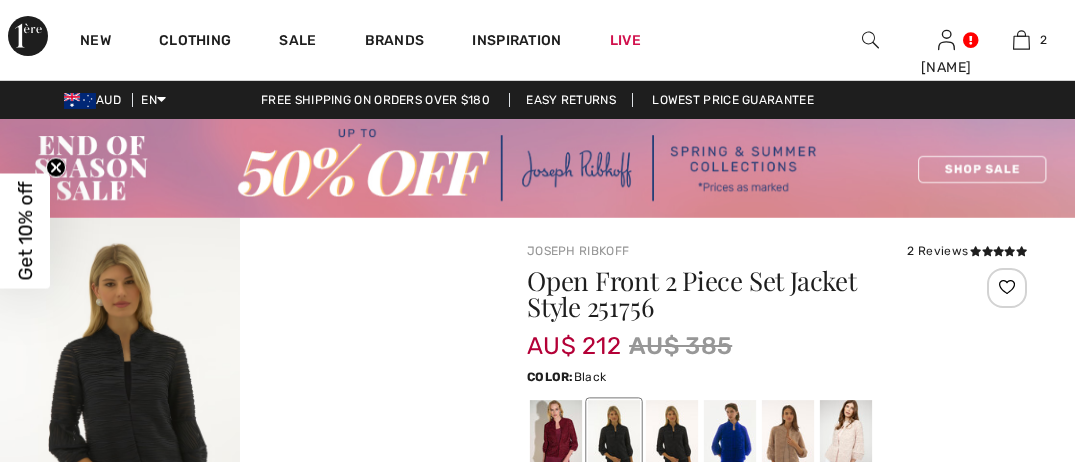 scroll, scrollTop: 0, scrollLeft: 0, axis: both 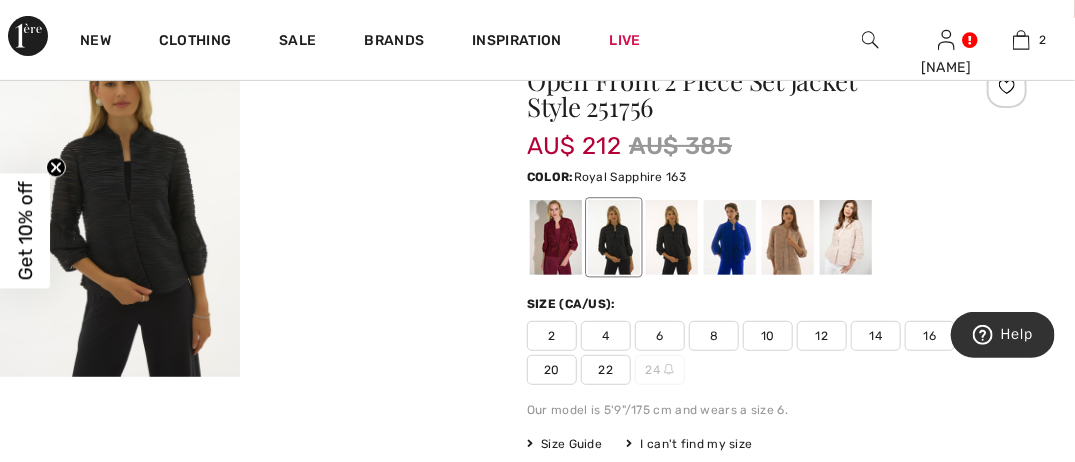 click at bounding box center [730, 237] 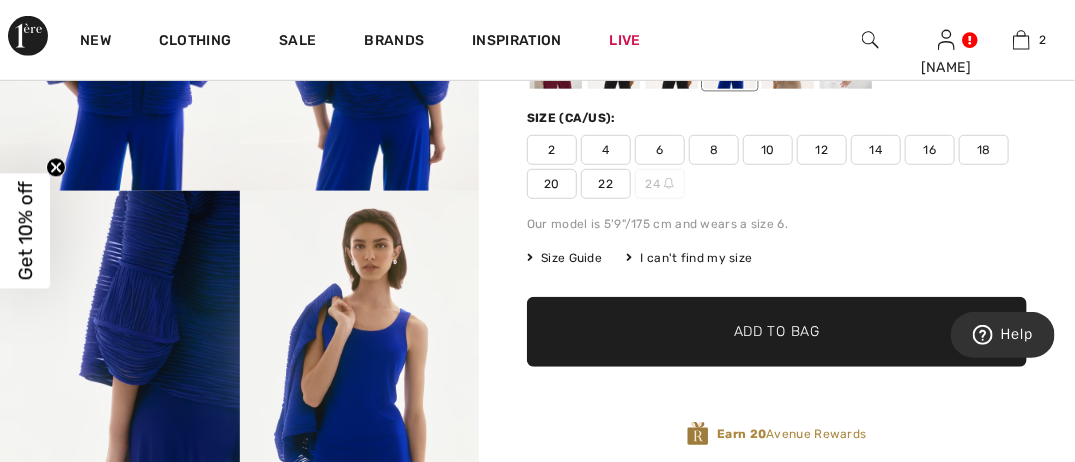scroll, scrollTop: 400, scrollLeft: 0, axis: vertical 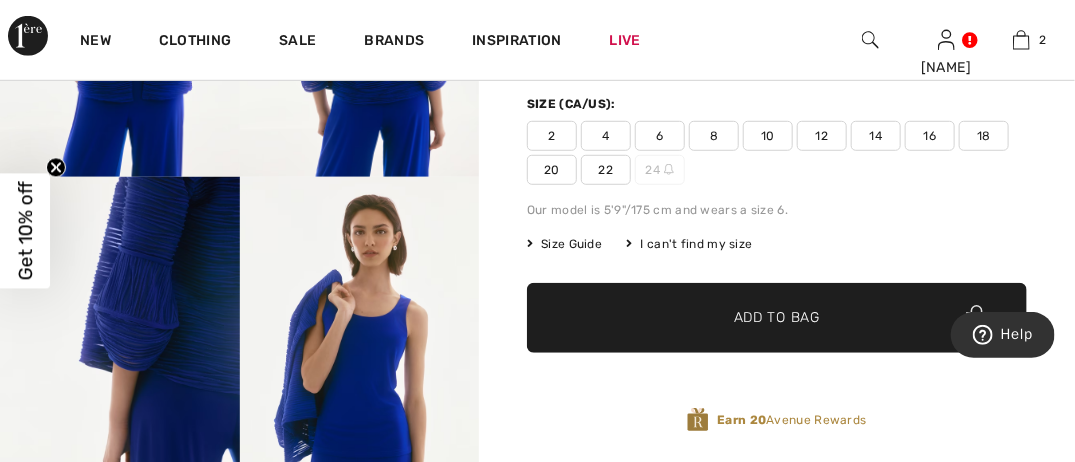 click on "16" at bounding box center (930, 136) 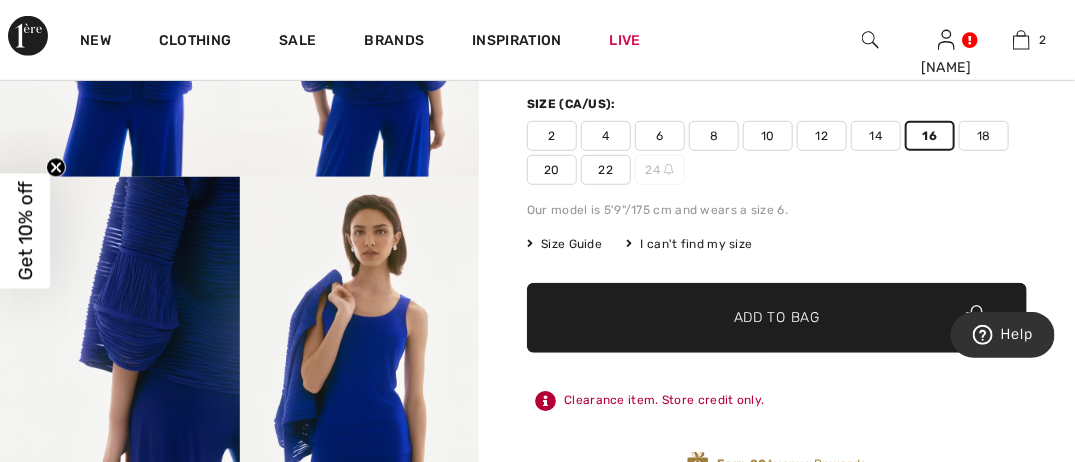 click on "✔ Added to Bag
Add to Bag" at bounding box center [777, 318] 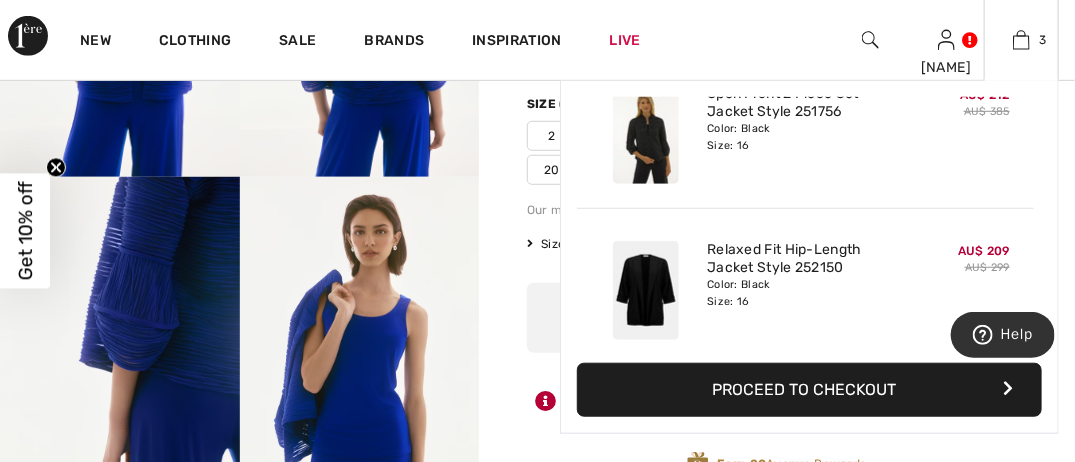 scroll, scrollTop: 16, scrollLeft: 0, axis: vertical 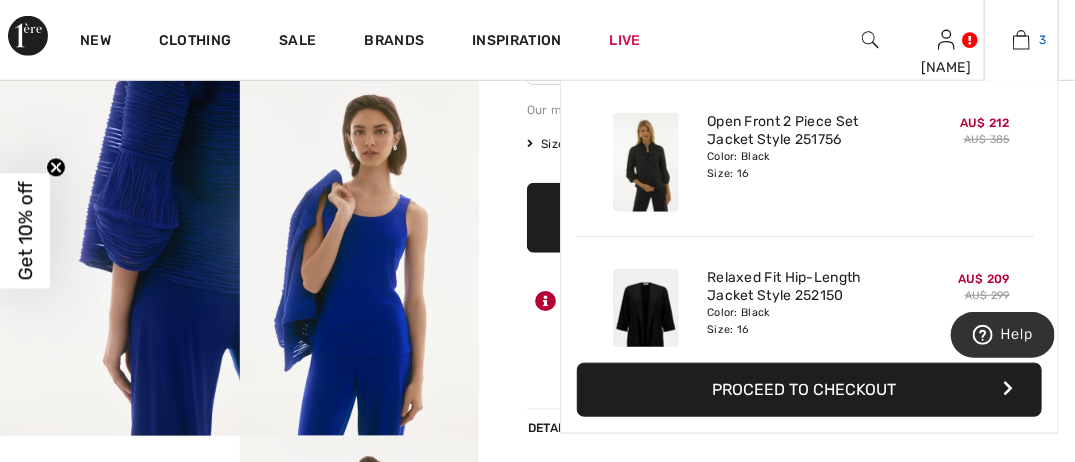 click at bounding box center [1021, 40] 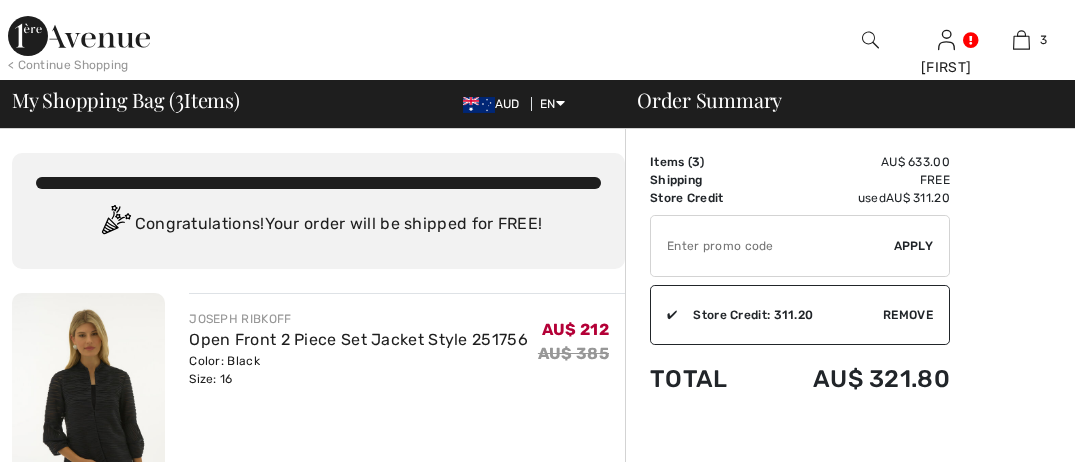 scroll, scrollTop: 0, scrollLeft: 0, axis: both 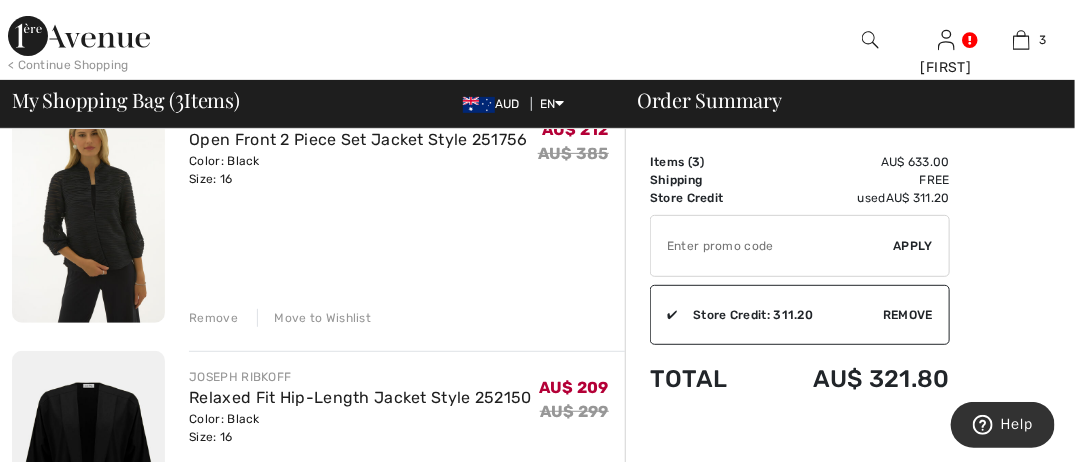 click on "Remove" at bounding box center (213, 318) 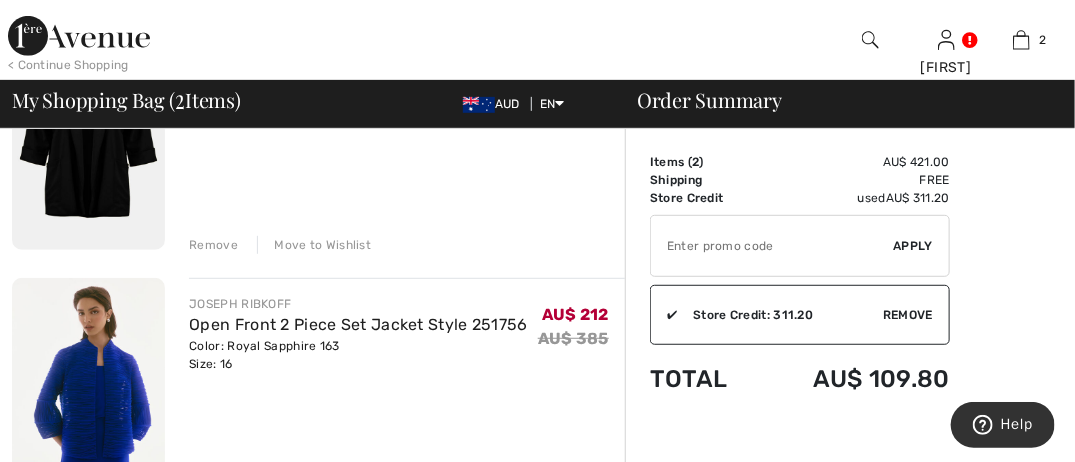 scroll, scrollTop: 373, scrollLeft: 0, axis: vertical 